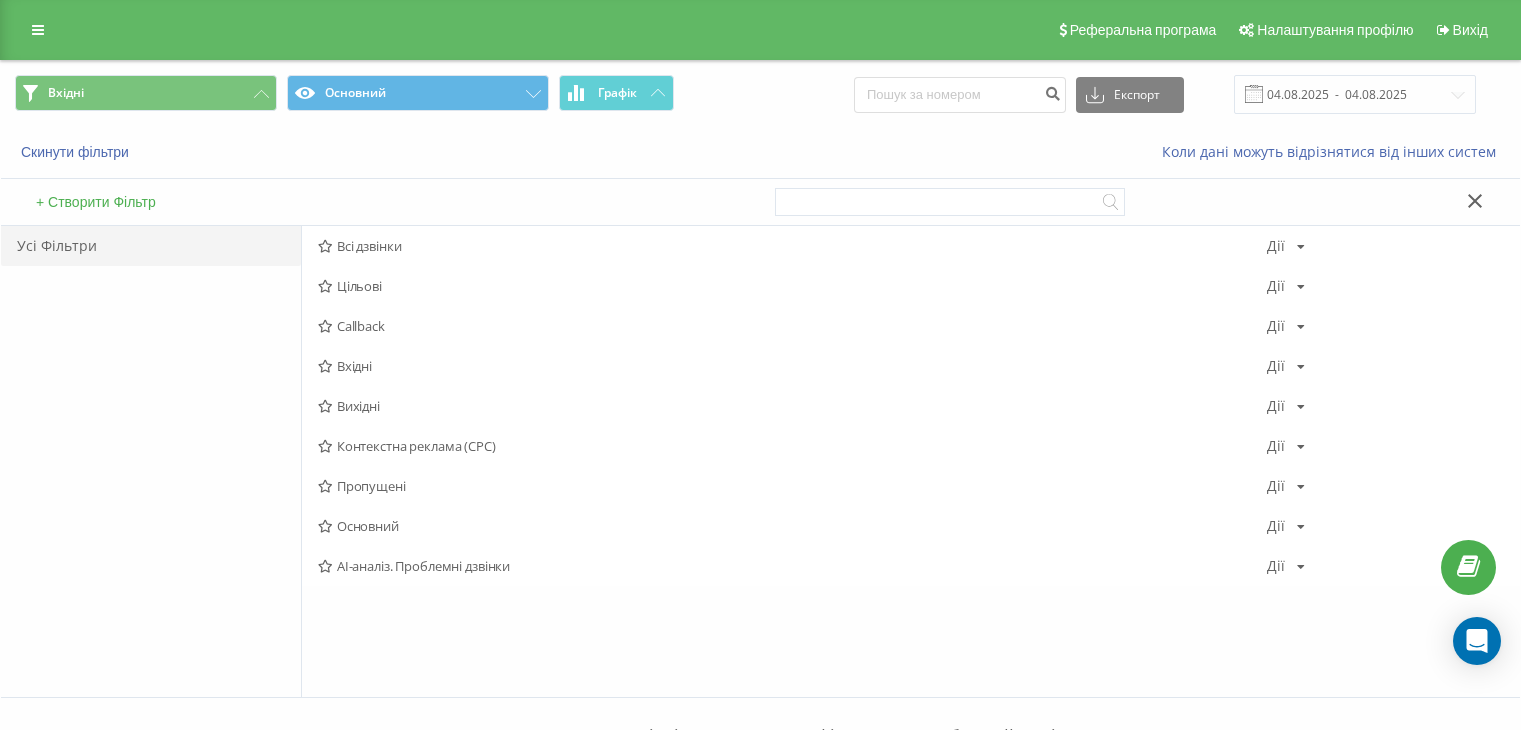 scroll, scrollTop: 0, scrollLeft: 0, axis: both 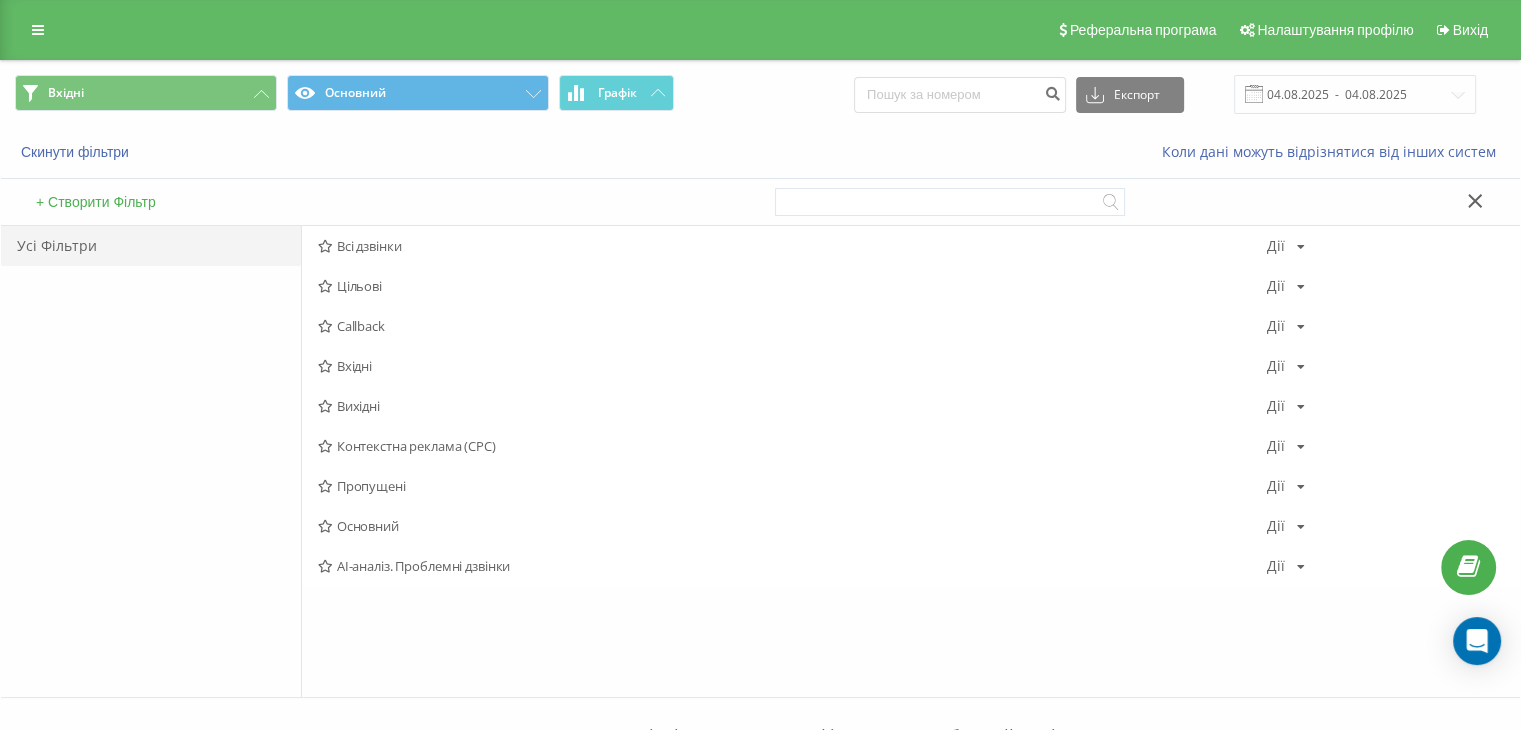 click on "Вхідні" at bounding box center (792, 366) 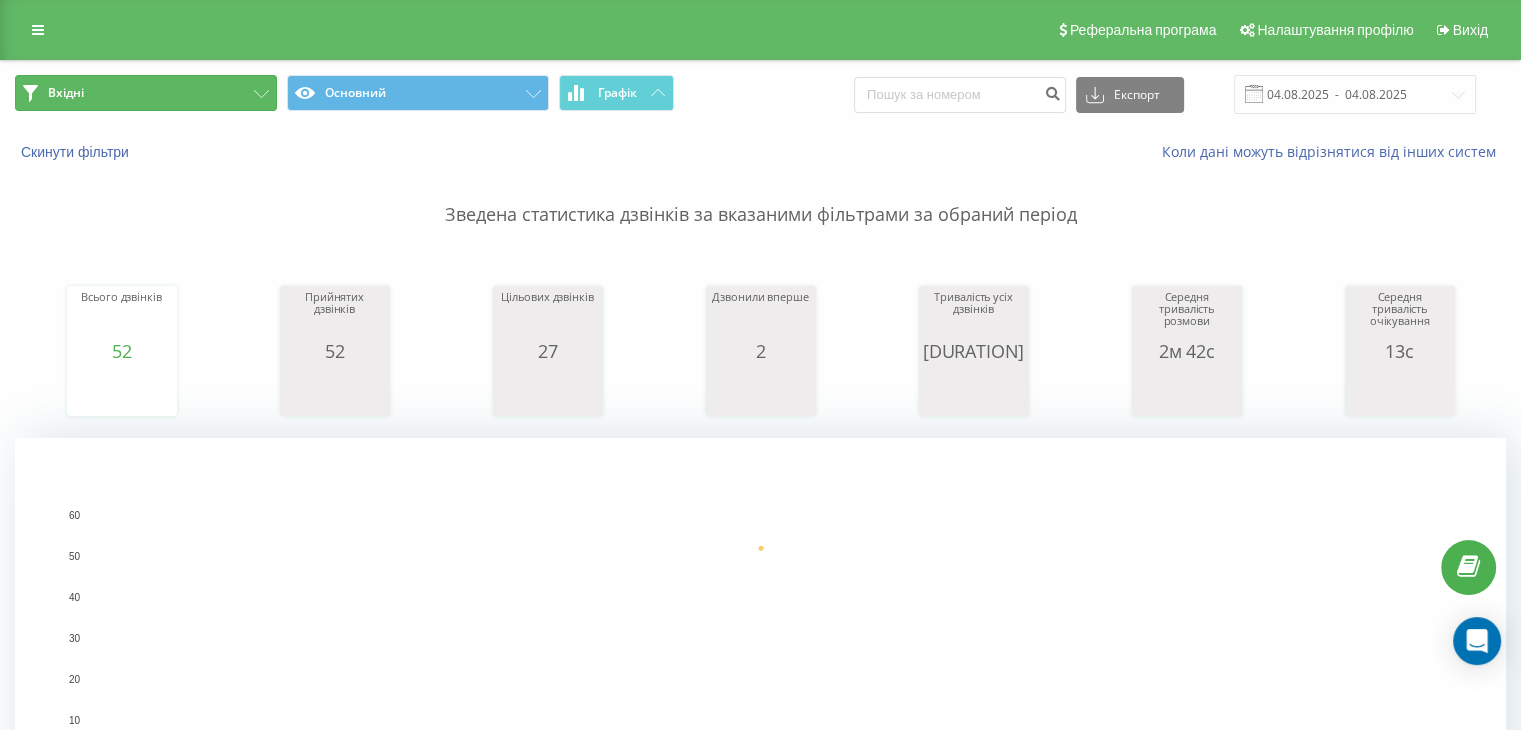 click on "Вхідні" at bounding box center (146, 93) 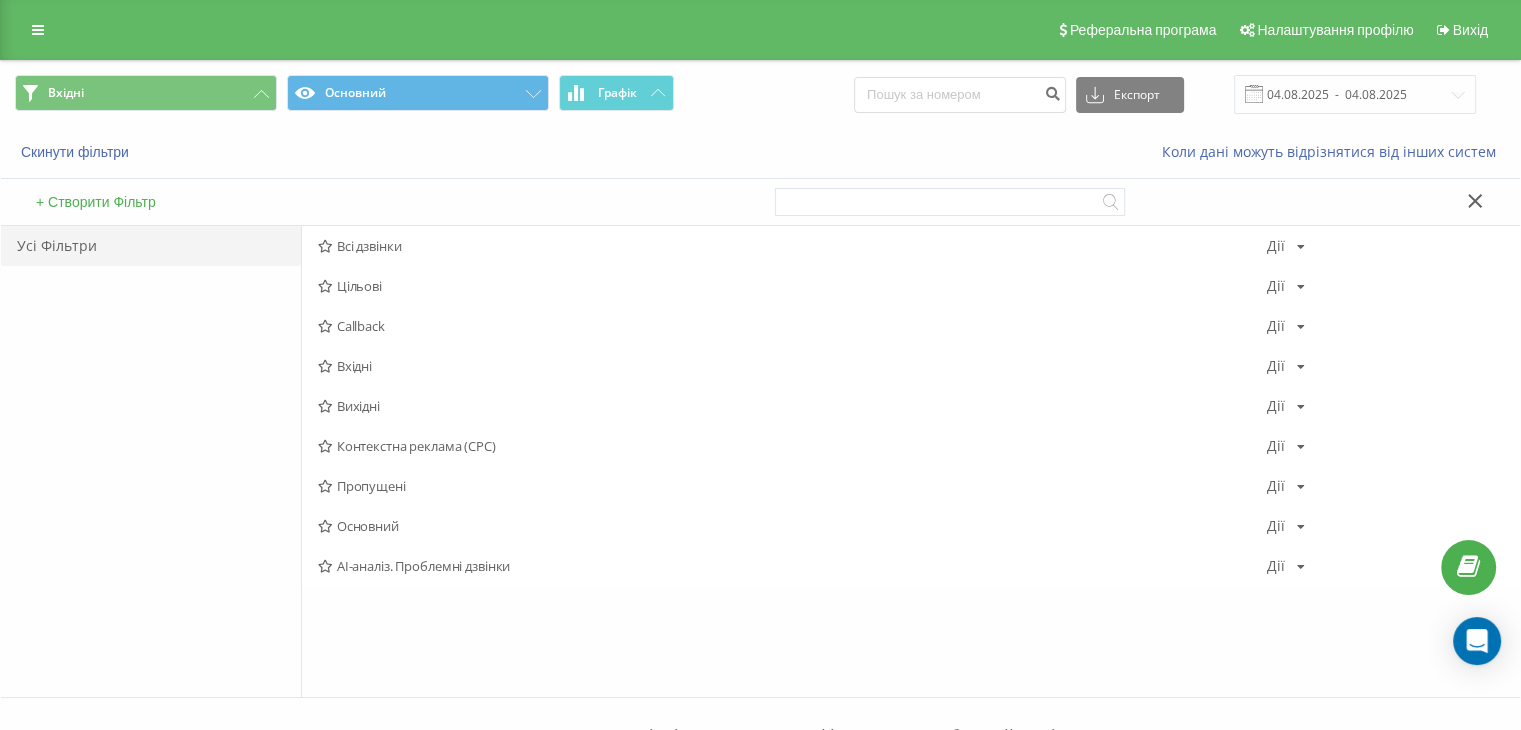 click on "Вихідні" at bounding box center (792, 406) 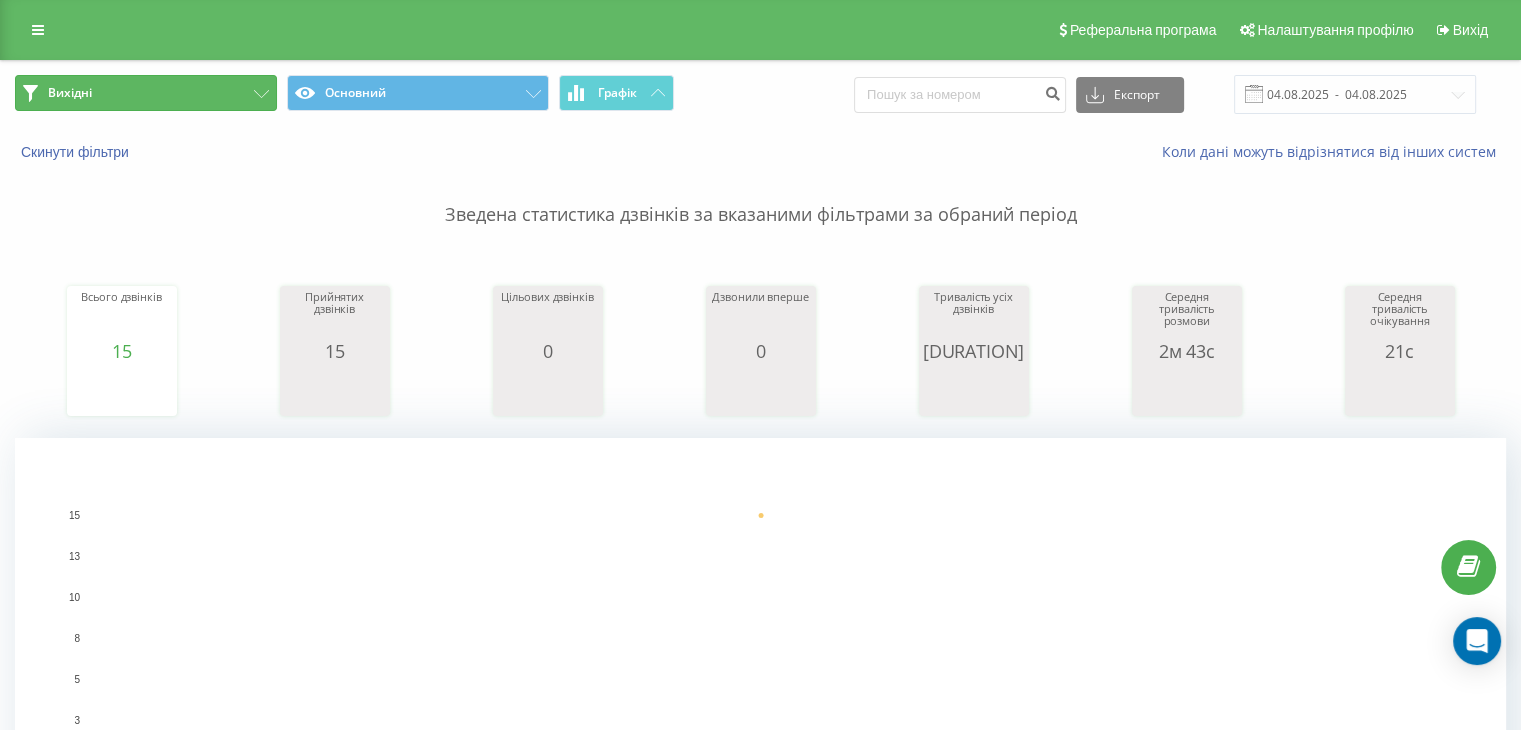 click on "Вихідні" at bounding box center [146, 93] 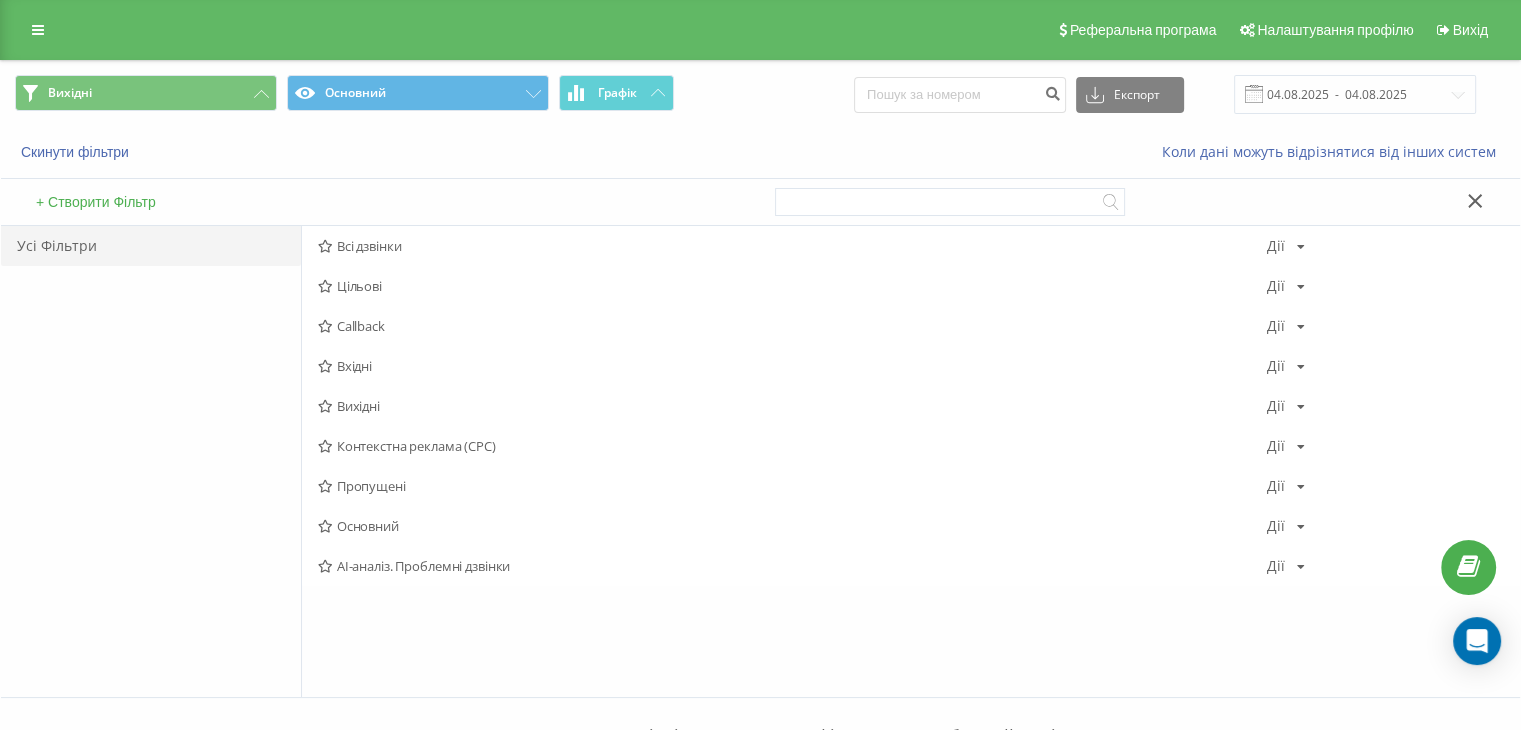 click on "Вихідні" at bounding box center (792, 406) 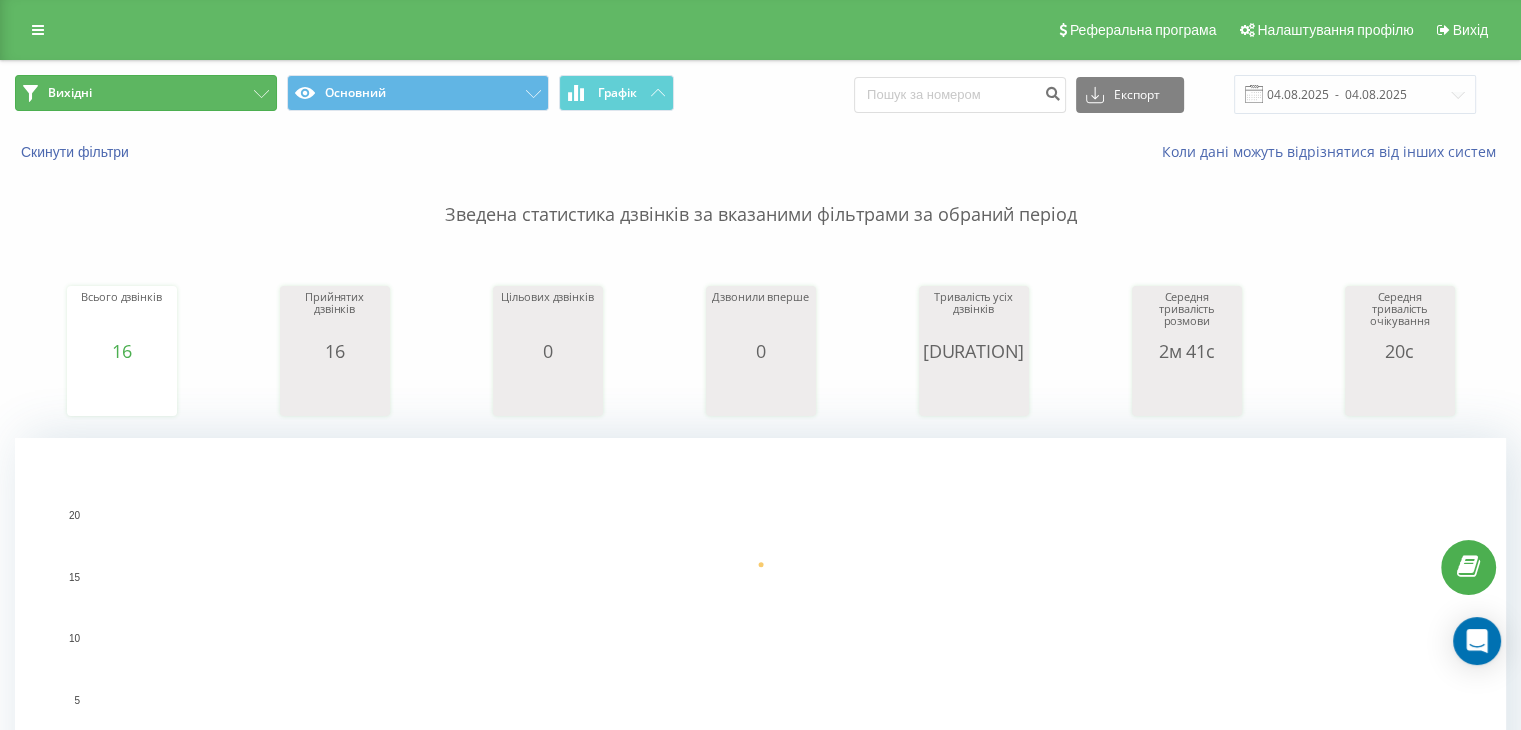 drag, startPoint x: 180, startPoint y: 99, endPoint x: 228, endPoint y: 139, distance: 62.482 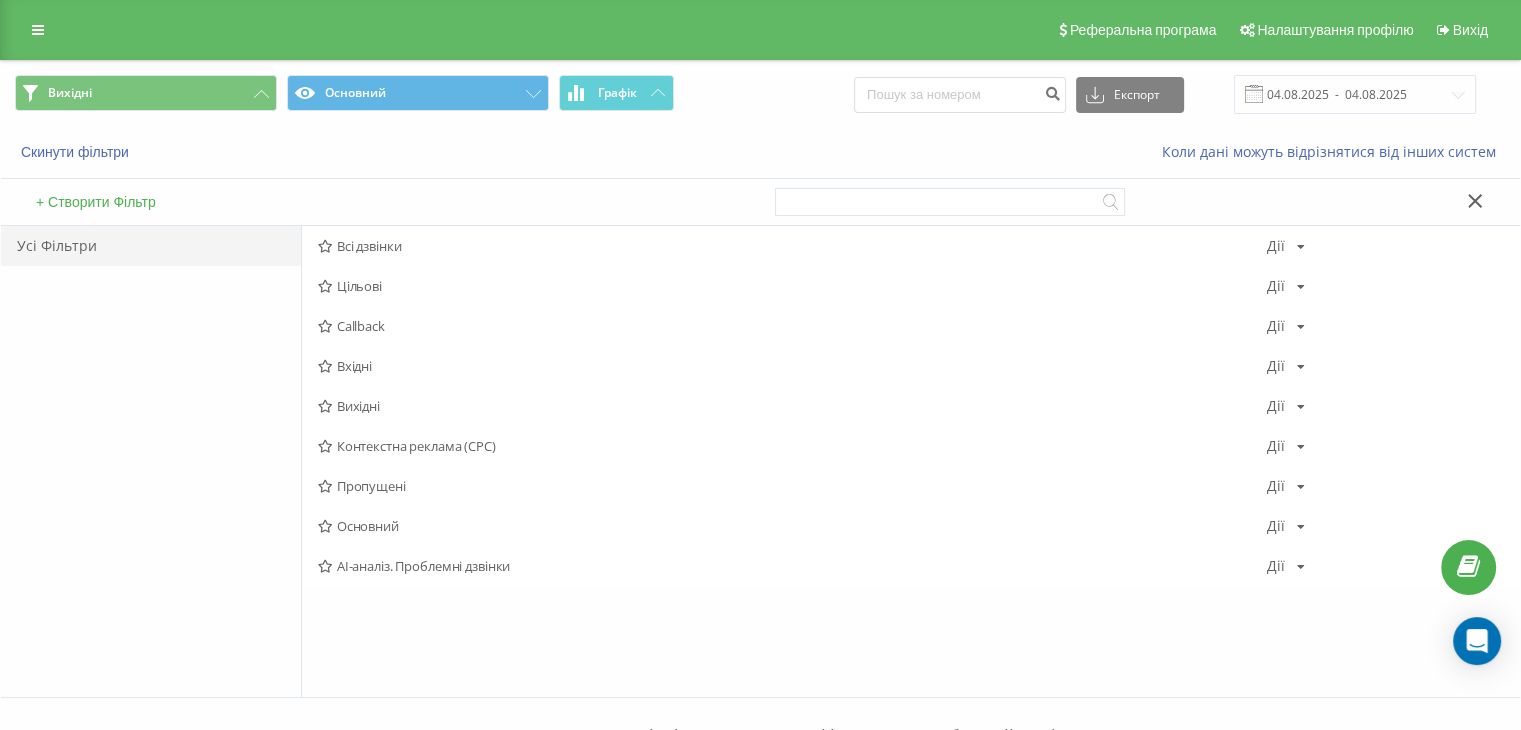 click on "Вхідні" at bounding box center (792, 366) 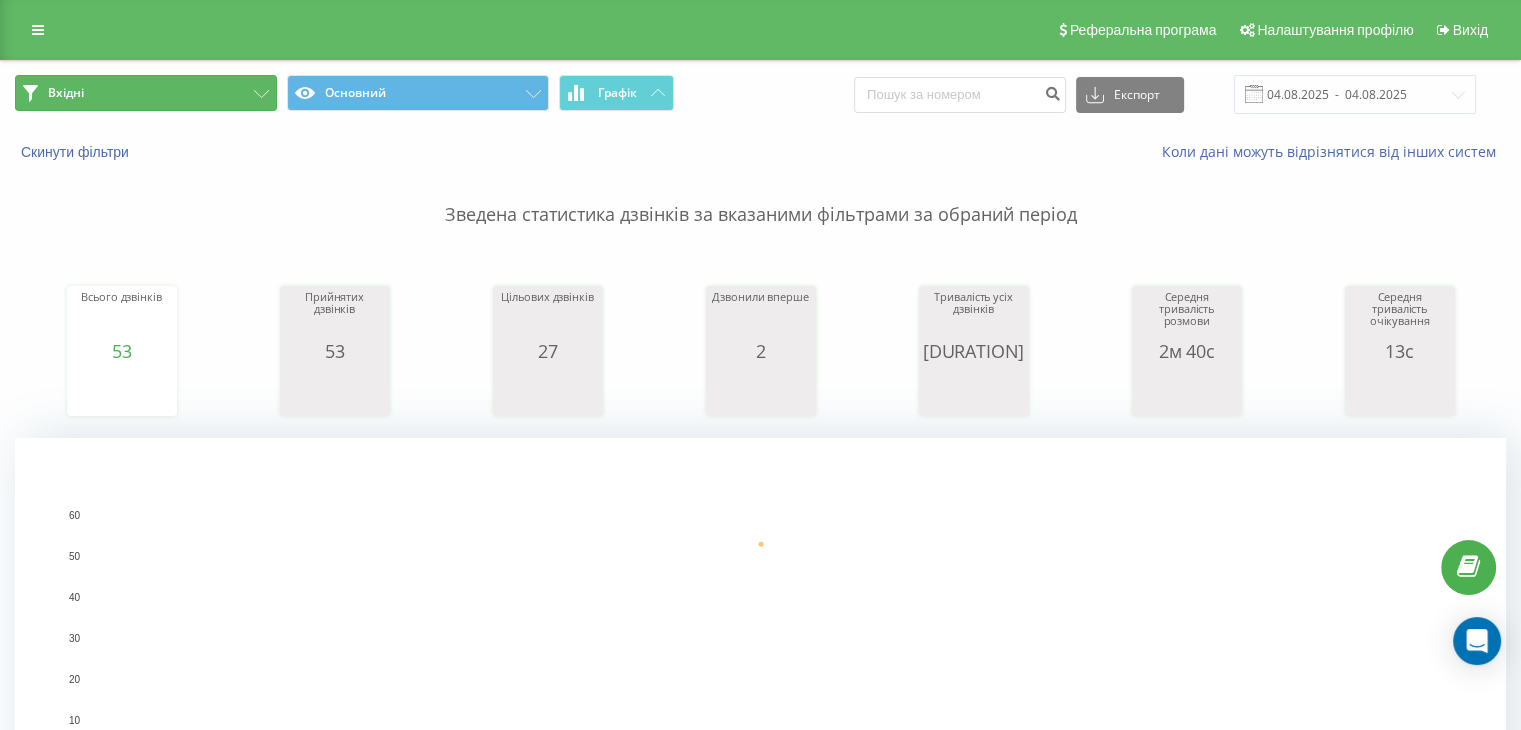 click on "Вхідні" at bounding box center [146, 93] 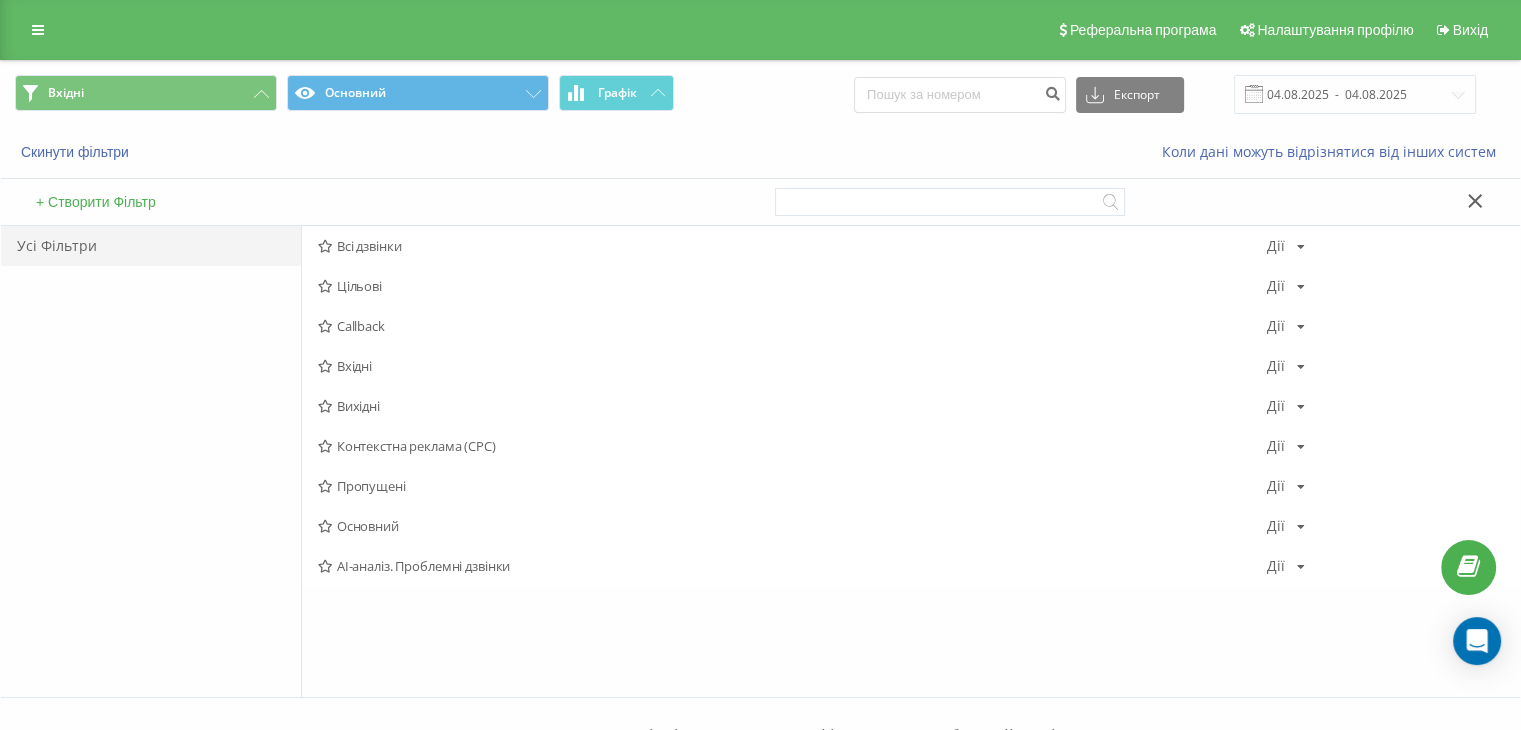 click on "Вихідні" at bounding box center [792, 406] 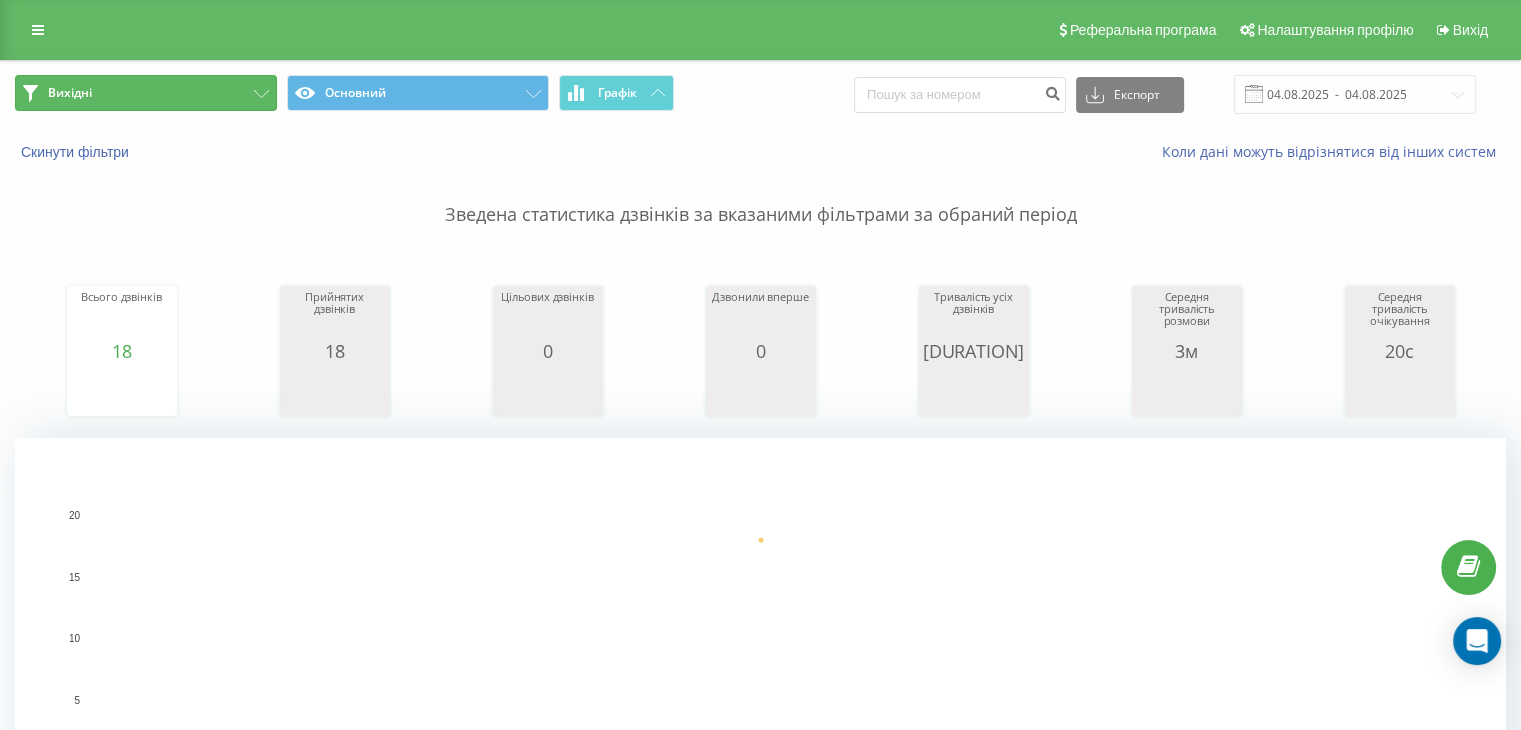 click on "Вихідні" at bounding box center [146, 93] 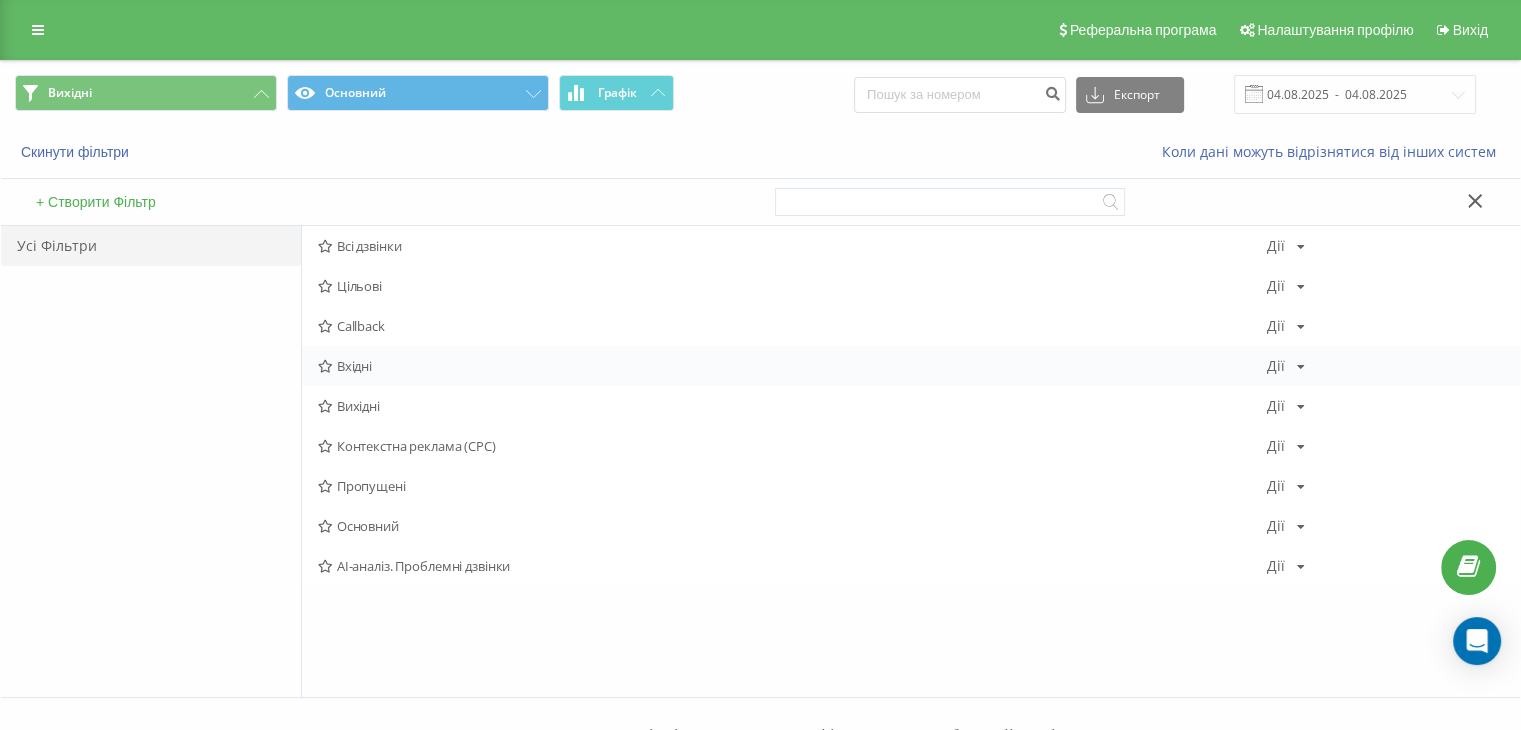 click on "Вхідні" at bounding box center [792, 366] 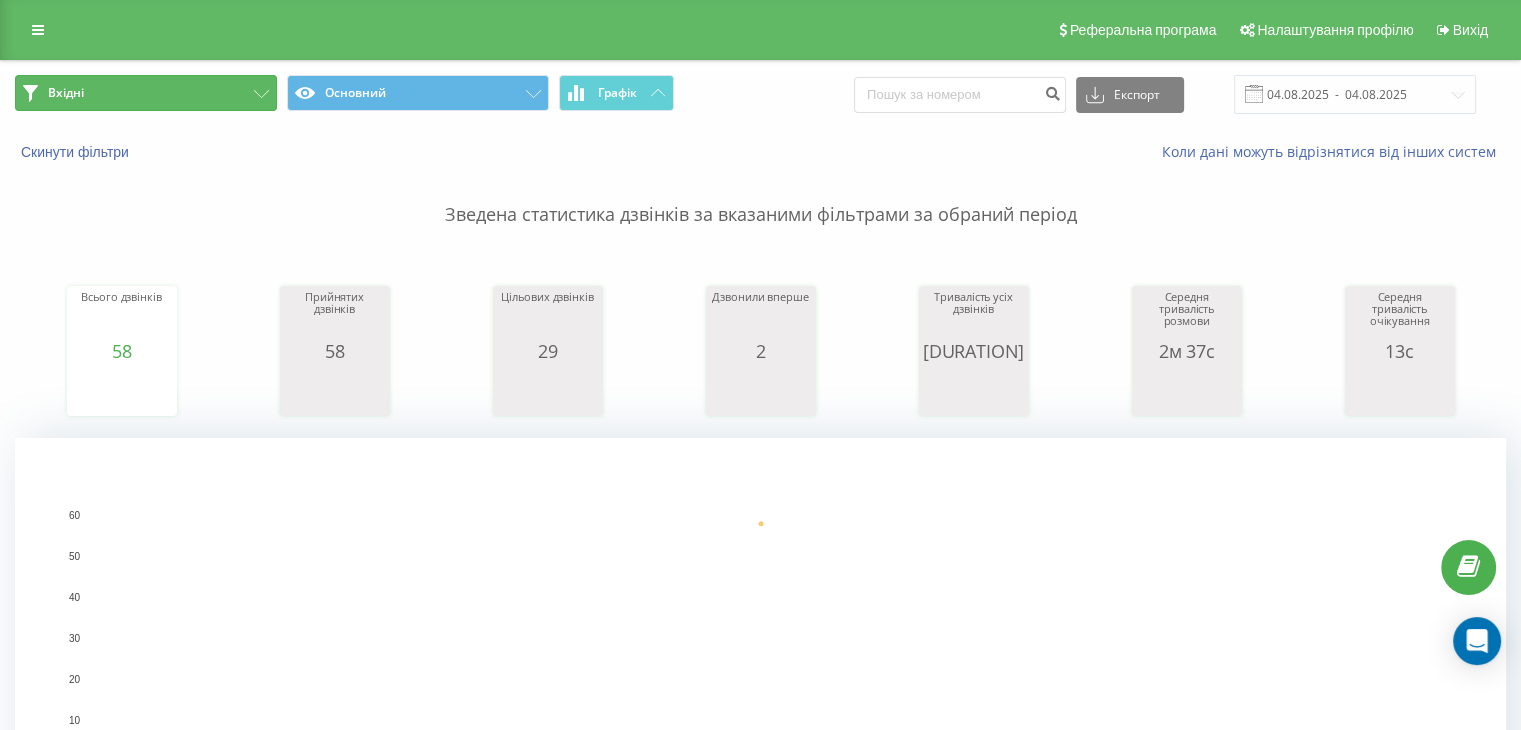 click on "Вхідні" at bounding box center [146, 93] 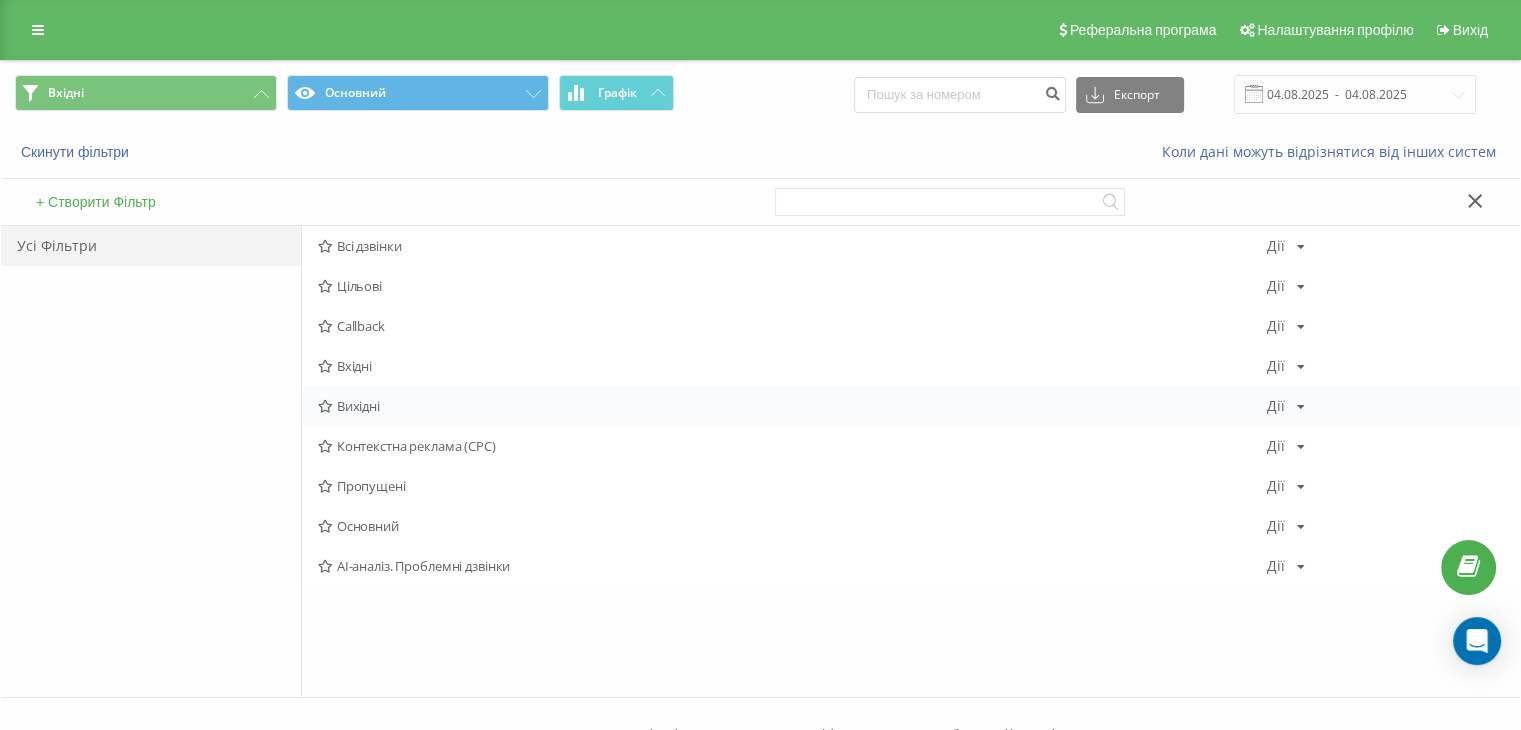 click on "Вихідні" at bounding box center (792, 406) 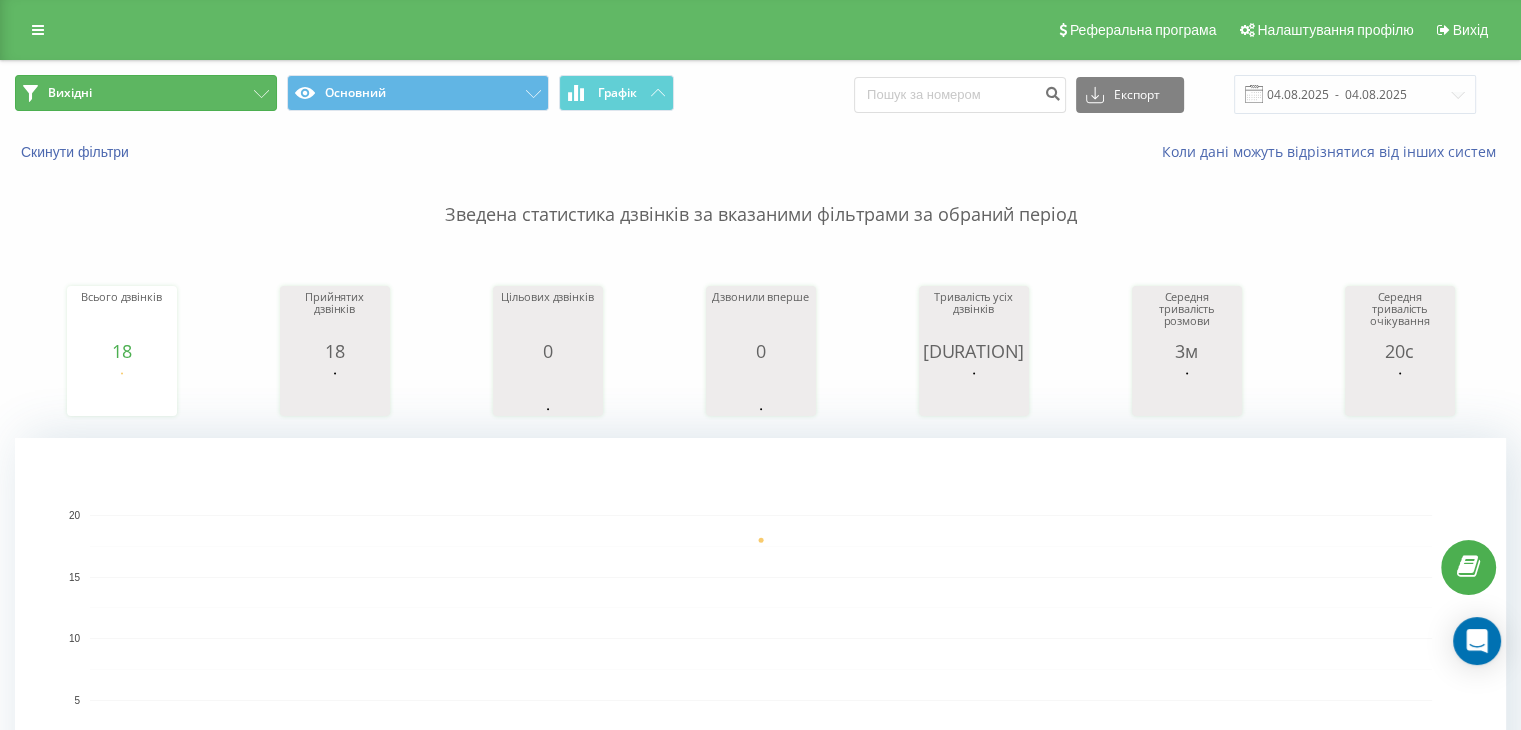 click on "Вихідні" at bounding box center (146, 93) 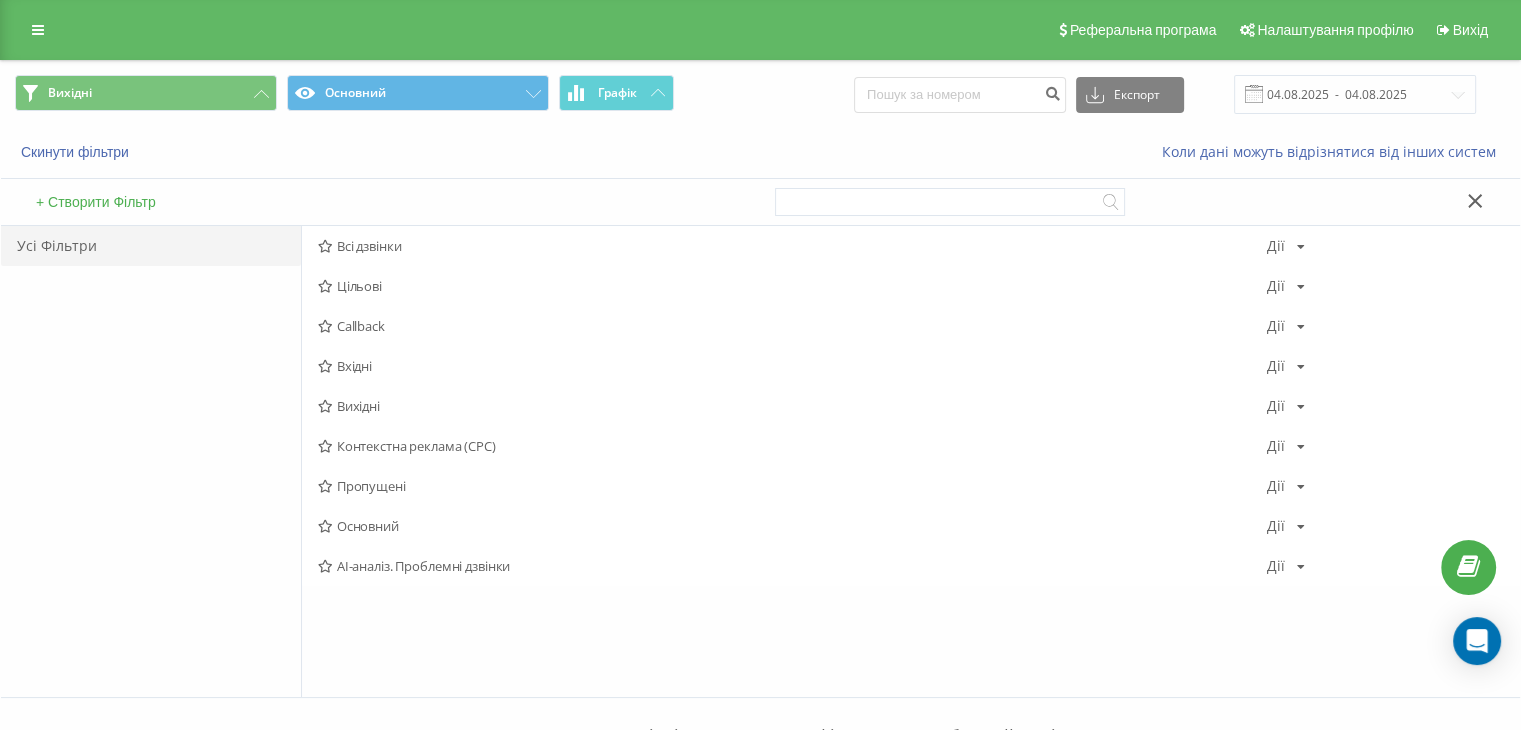 click on "Вхідні" at bounding box center (792, 366) 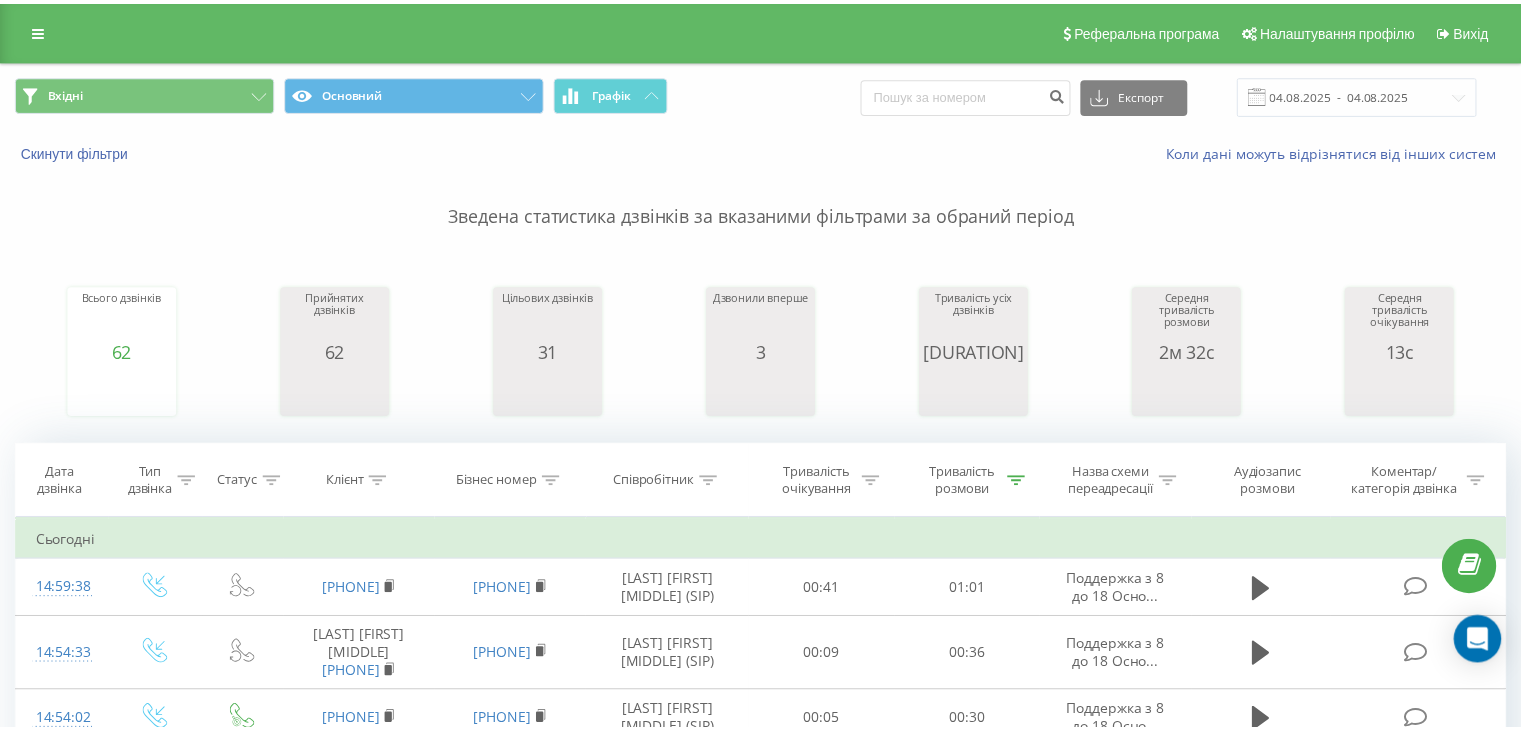 scroll, scrollTop: 0, scrollLeft: 0, axis: both 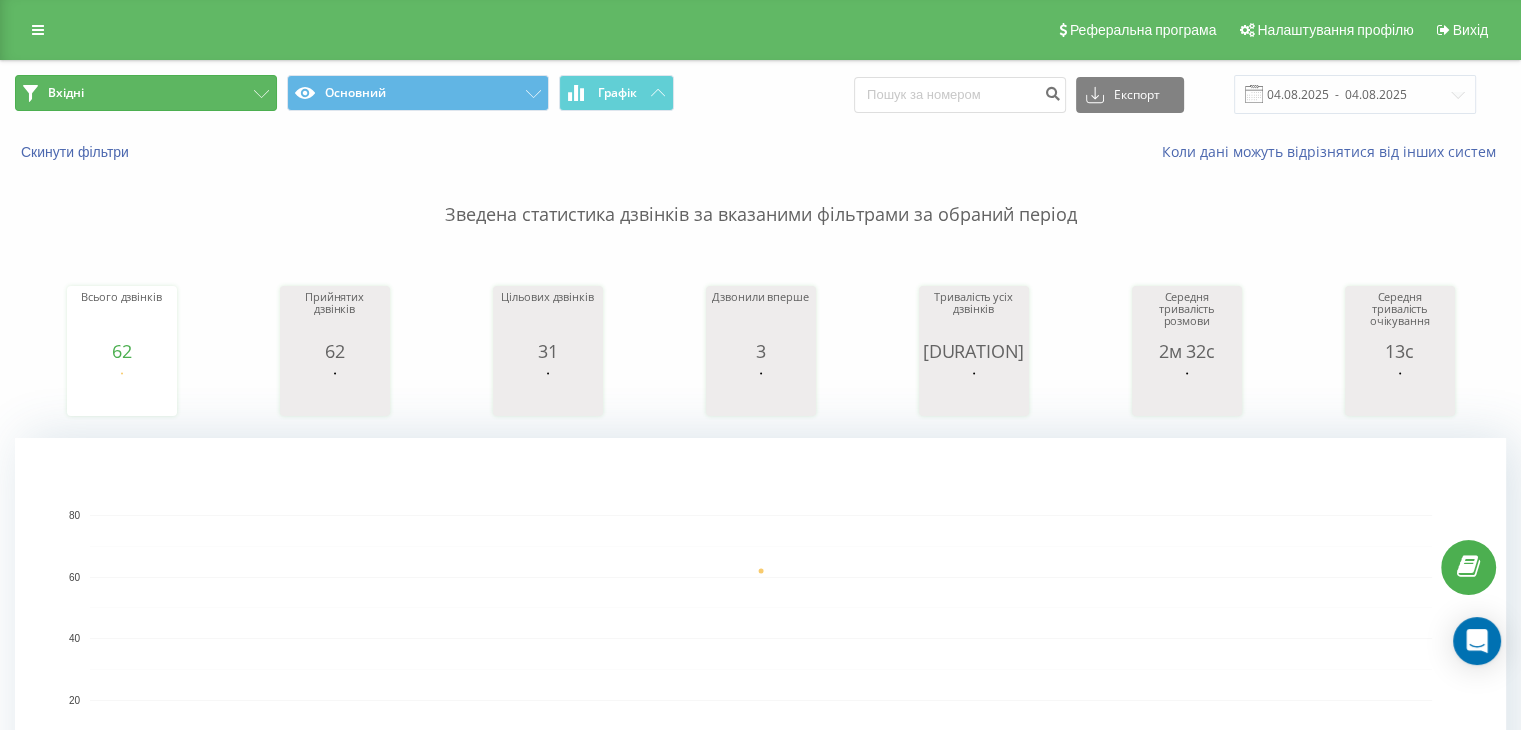 click on "Вхідні" at bounding box center (146, 93) 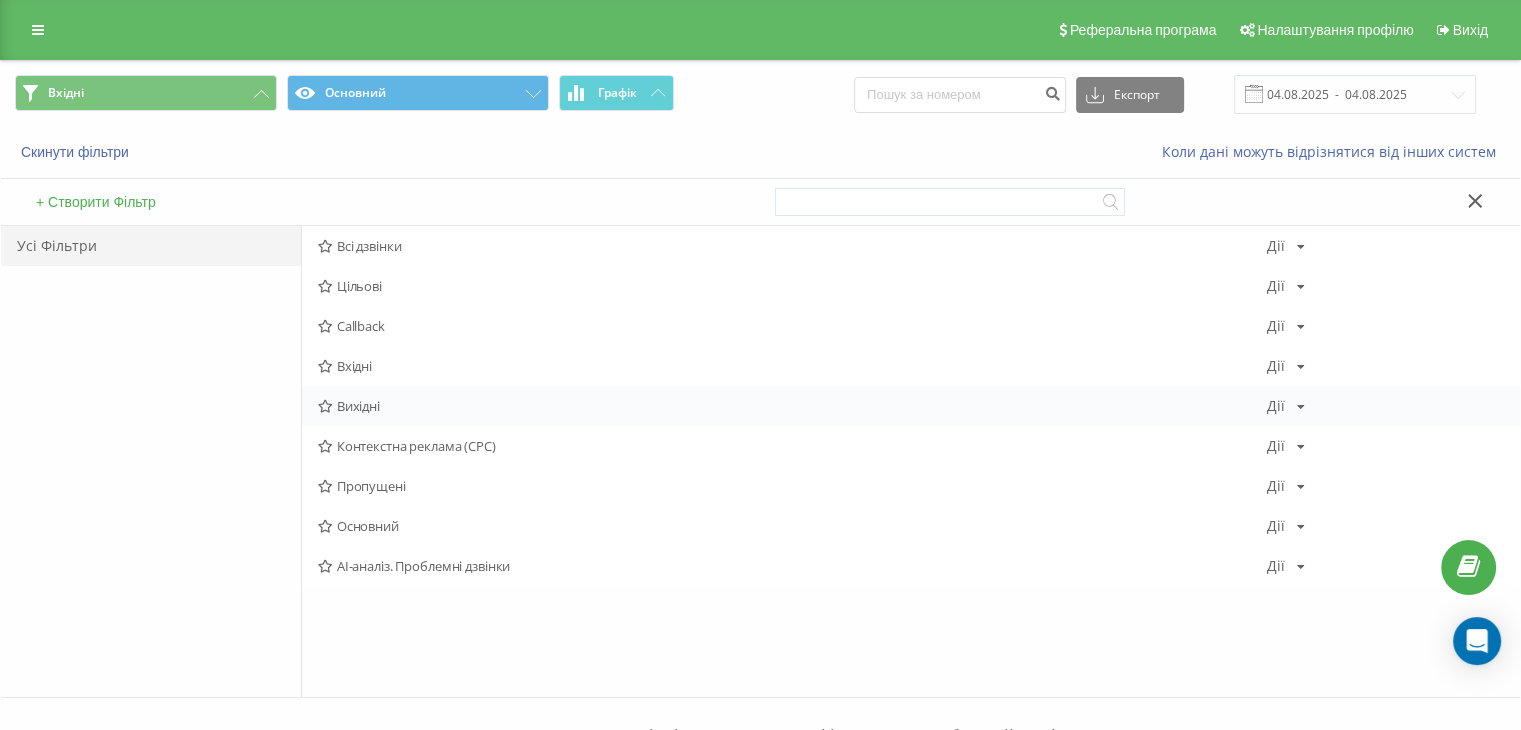 click on "Вихідні Дії Редагувати Копіювати Видалити За замовчуванням Поділитися" at bounding box center (911, 406) 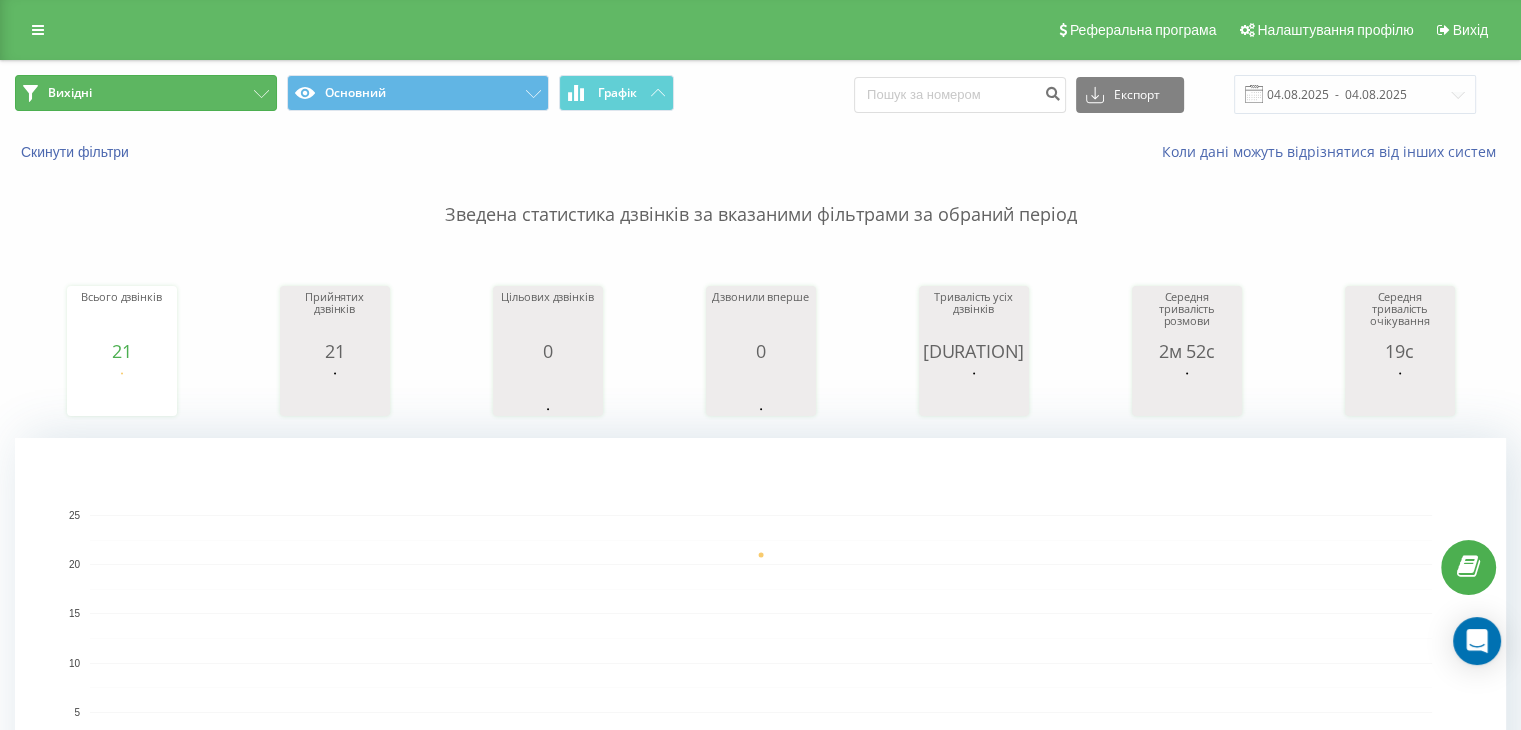 click on "Вихідні" at bounding box center (146, 93) 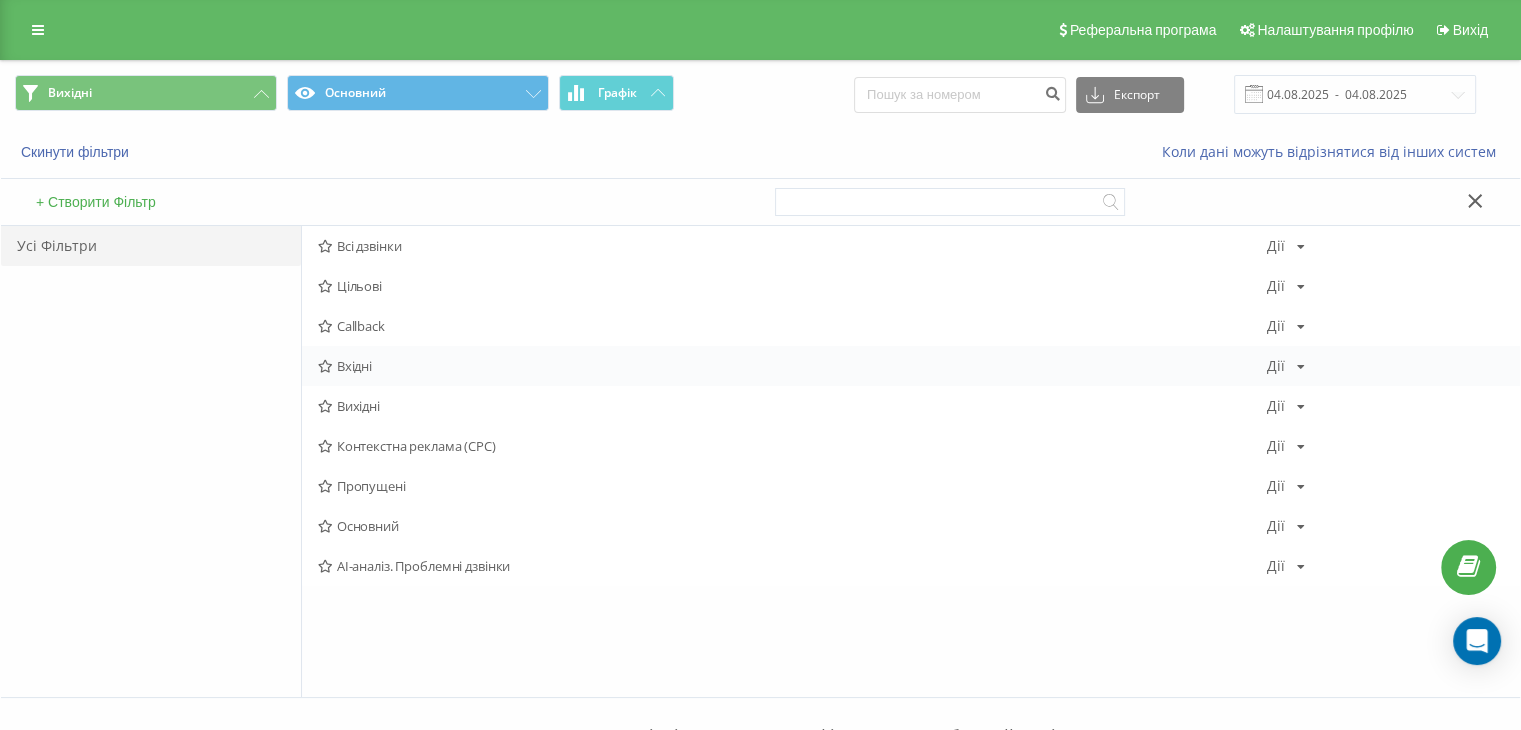 click on "Вхідні" at bounding box center [792, 366] 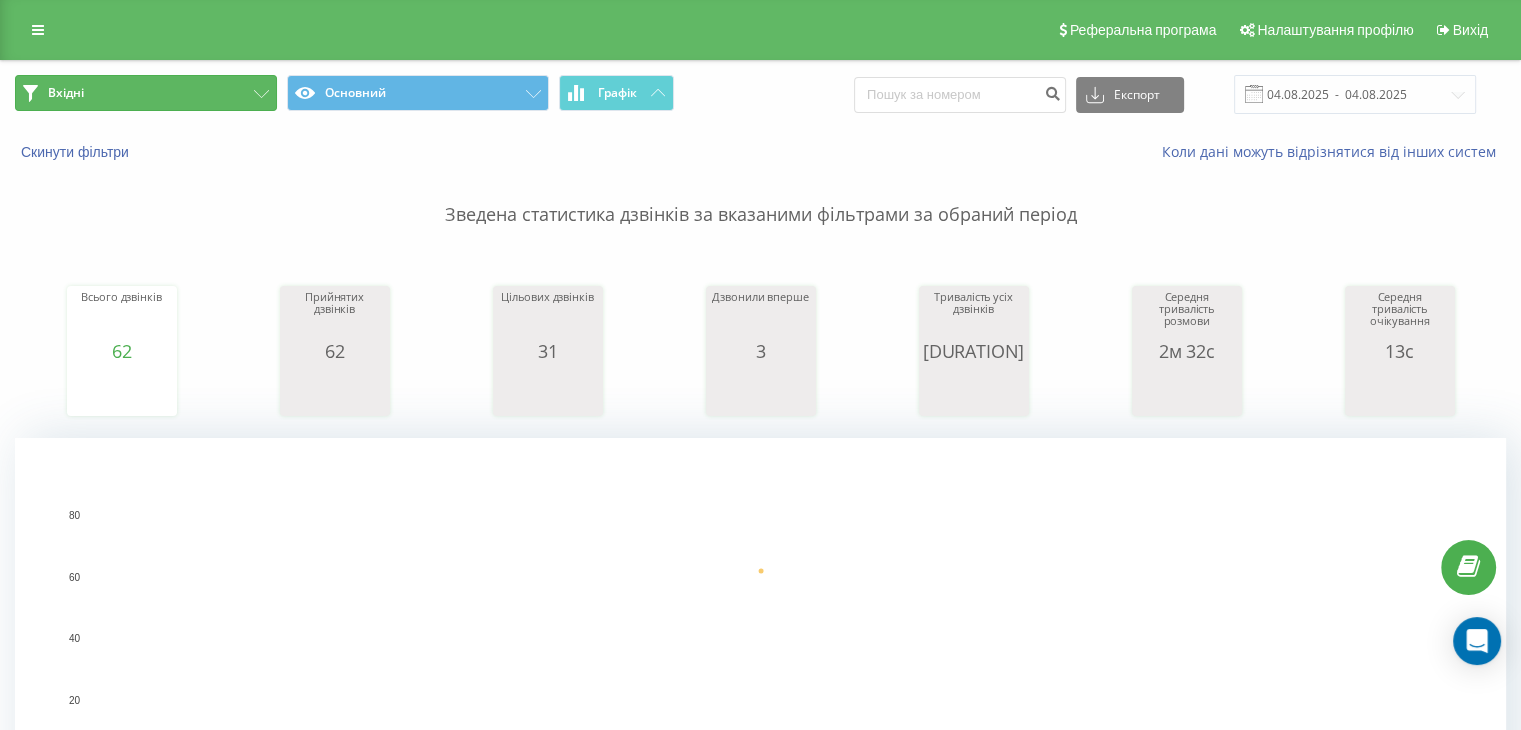 click on "Вхідні" at bounding box center (146, 93) 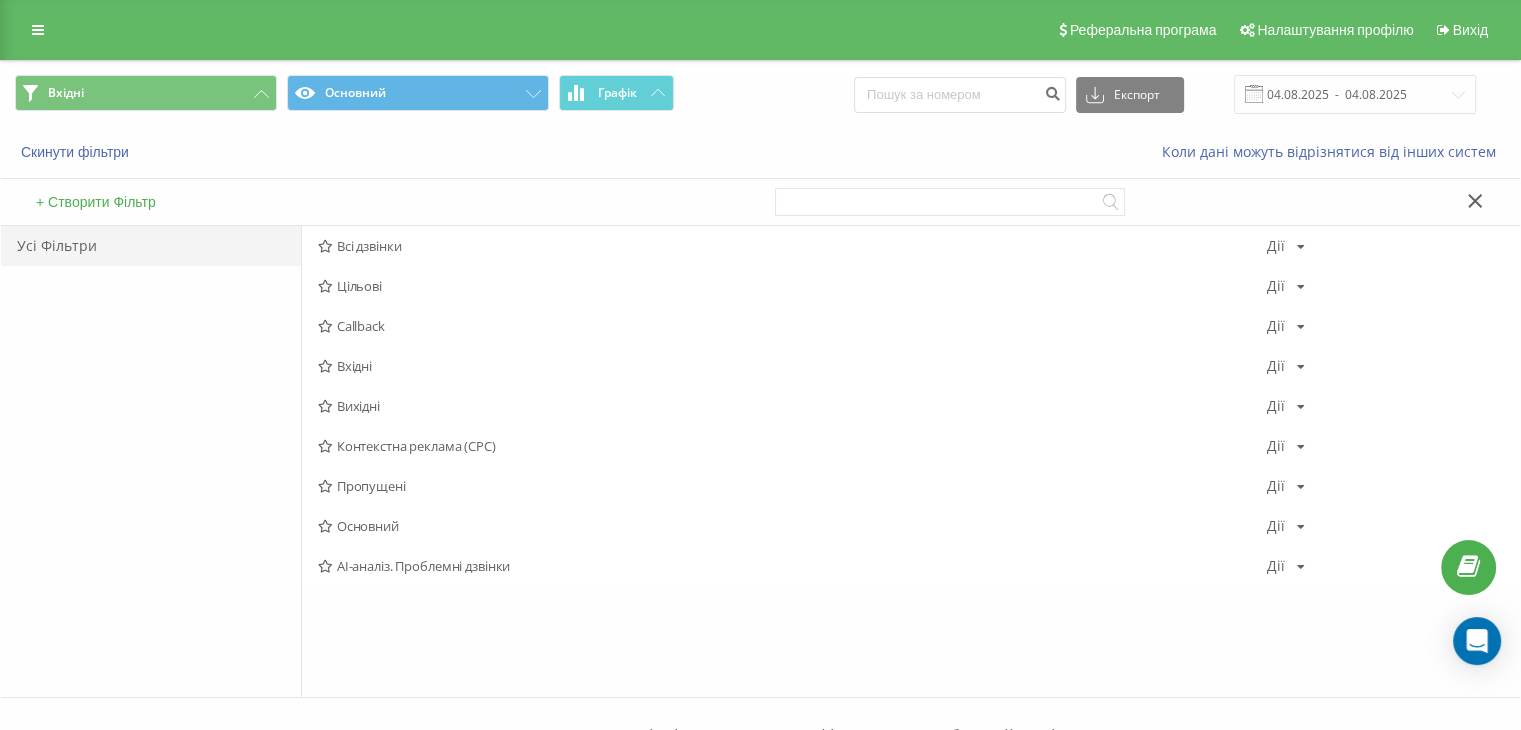 click on "Вхідні Основний Графік Експорт .csv .xls .xlsx [DATE]  -  [DATE]" at bounding box center [760, 94] 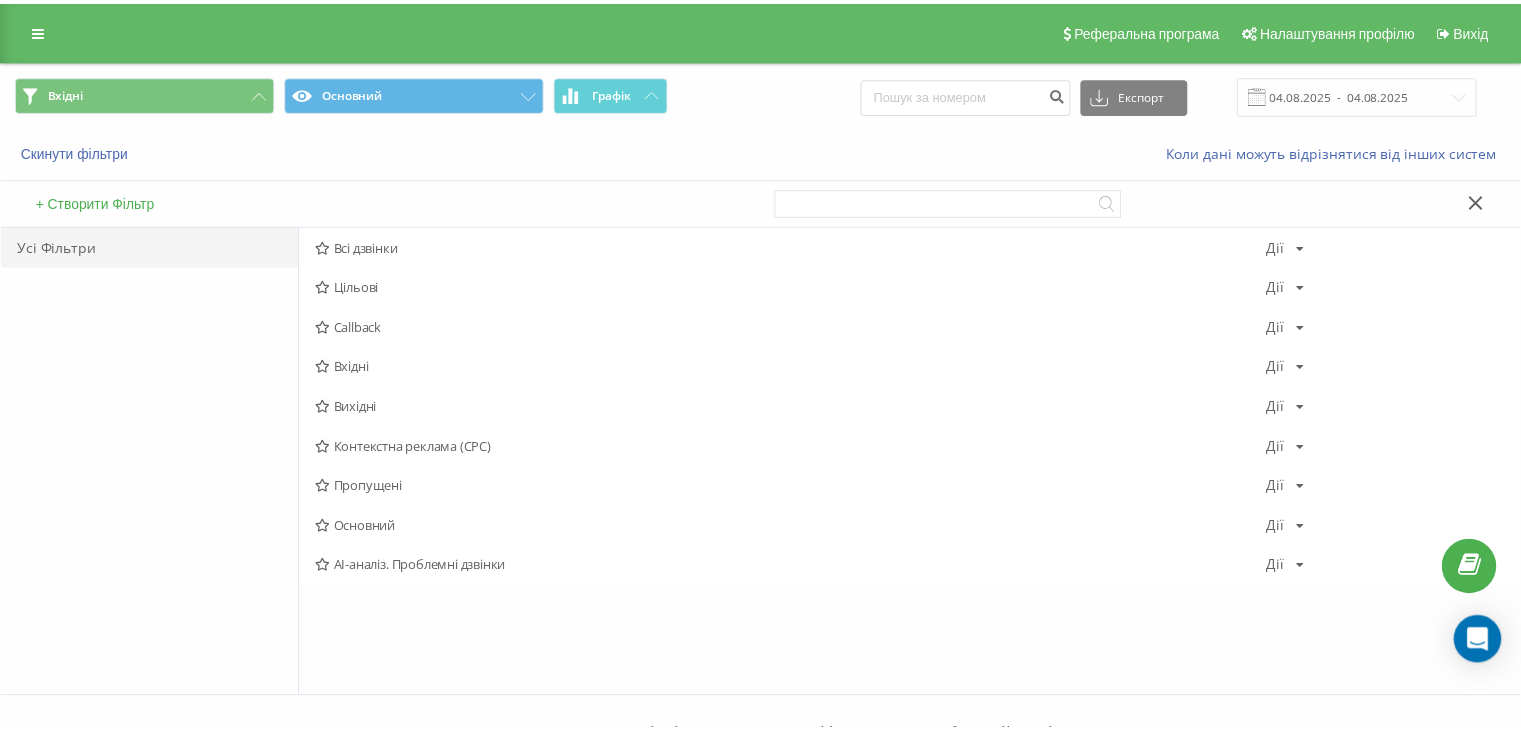 scroll, scrollTop: 0, scrollLeft: 0, axis: both 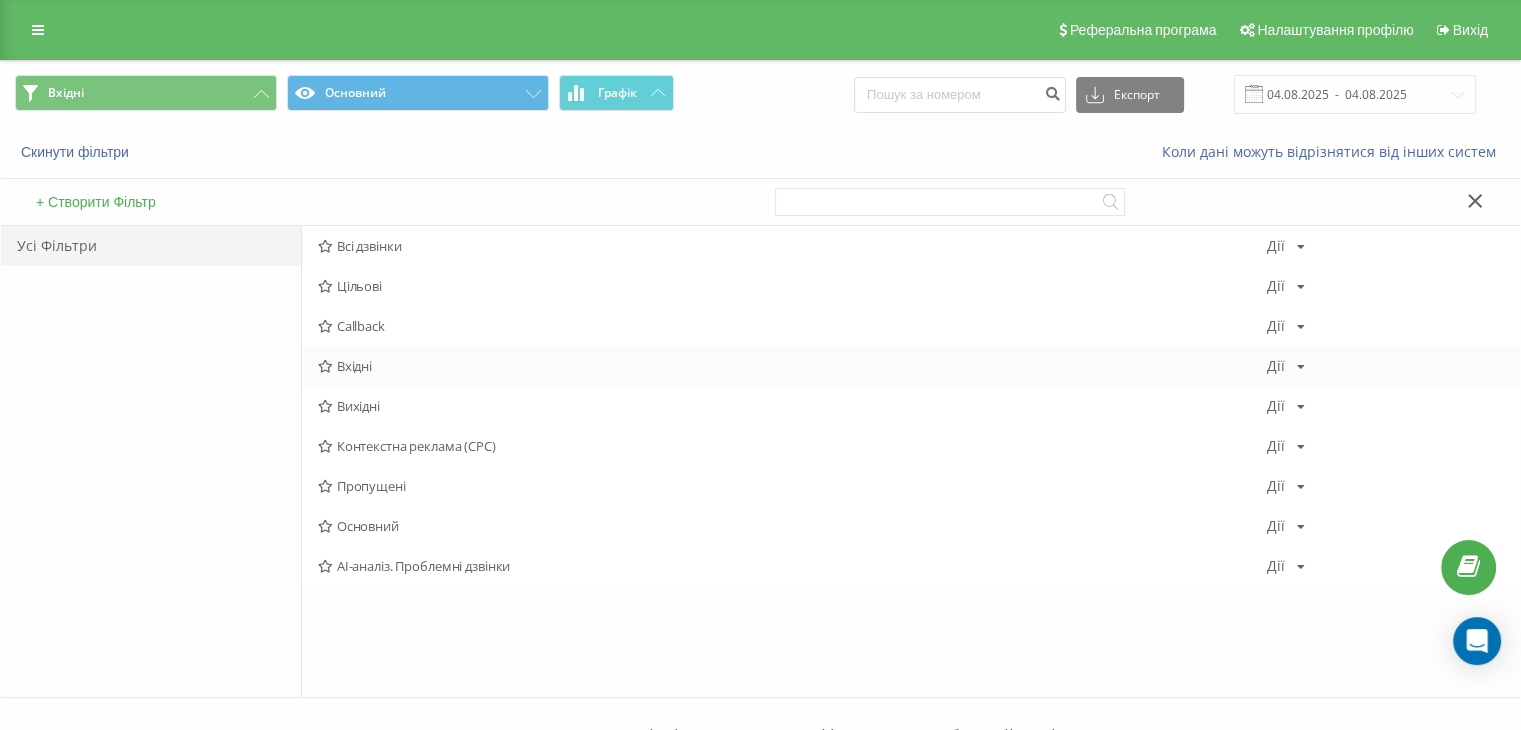 click on "Вхідні" at bounding box center [792, 366] 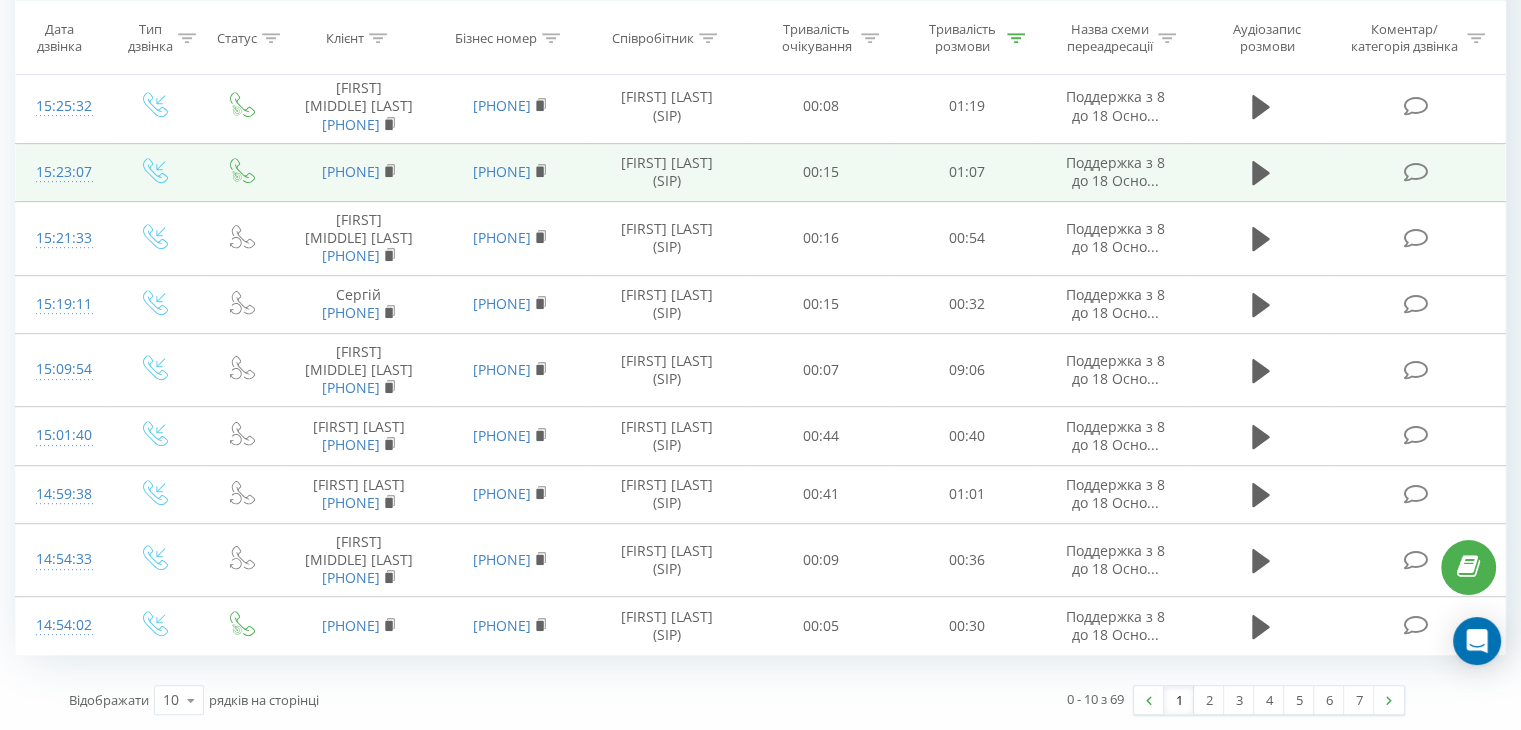 scroll, scrollTop: 1185, scrollLeft: 0, axis: vertical 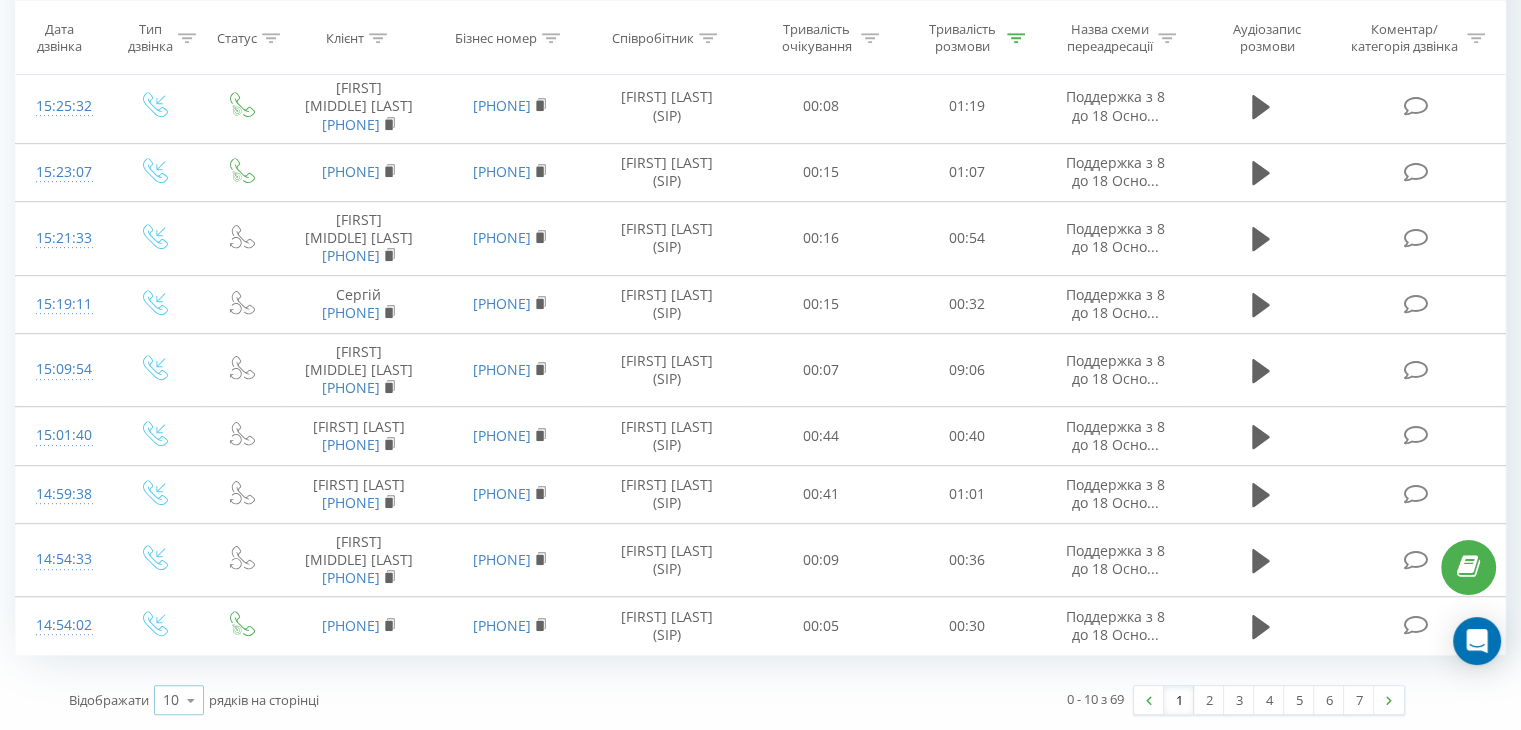 click at bounding box center [191, 700] 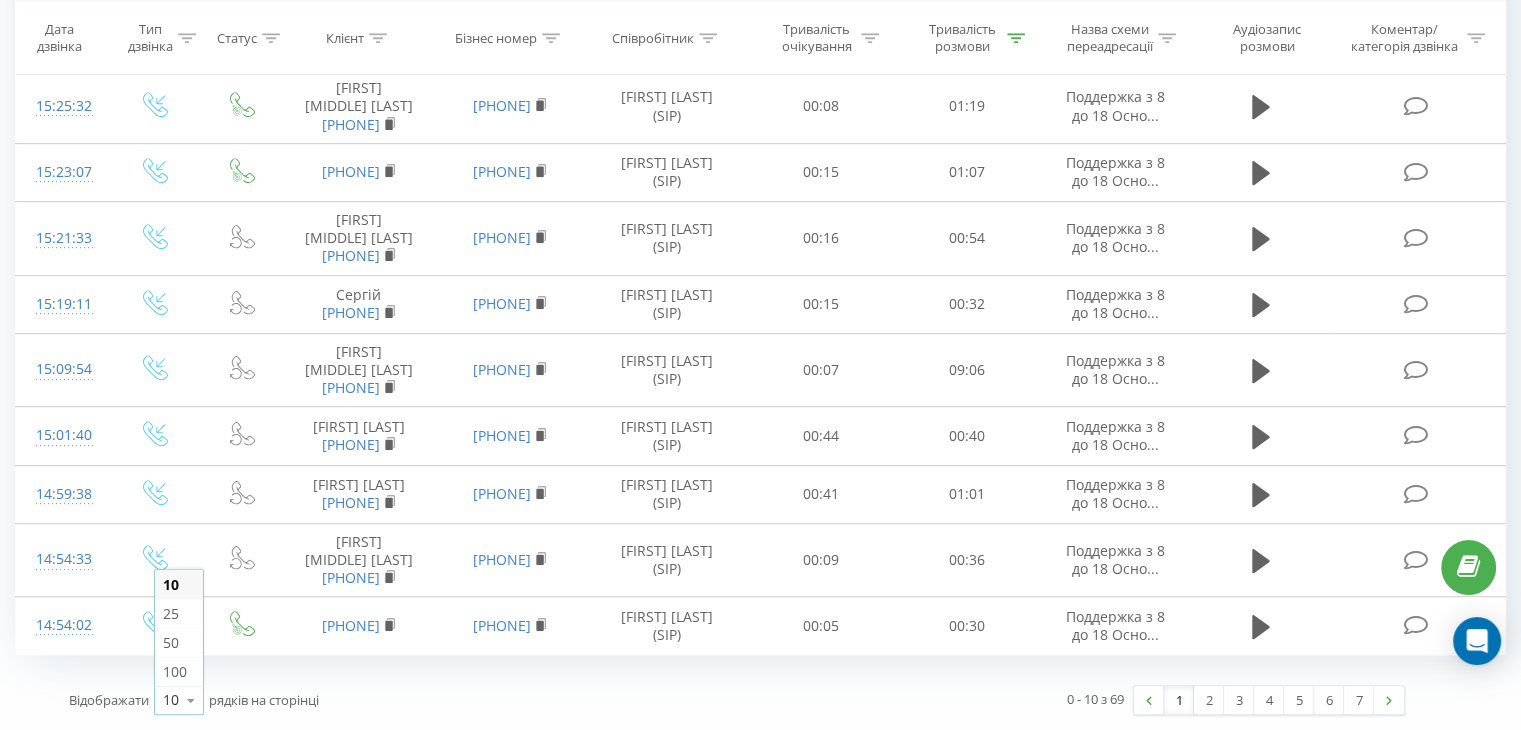 click on "25" at bounding box center [179, 613] 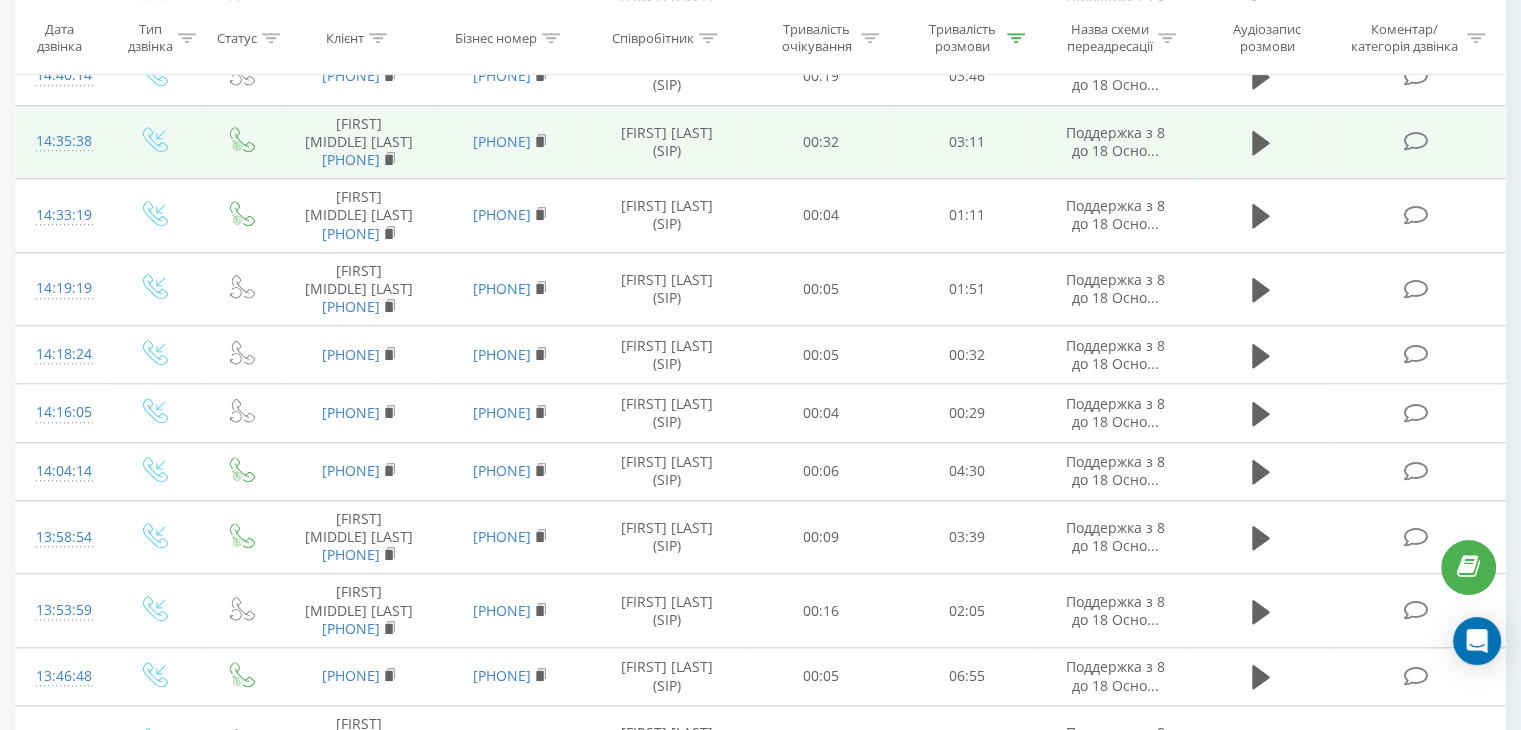 scroll, scrollTop: 1685, scrollLeft: 0, axis: vertical 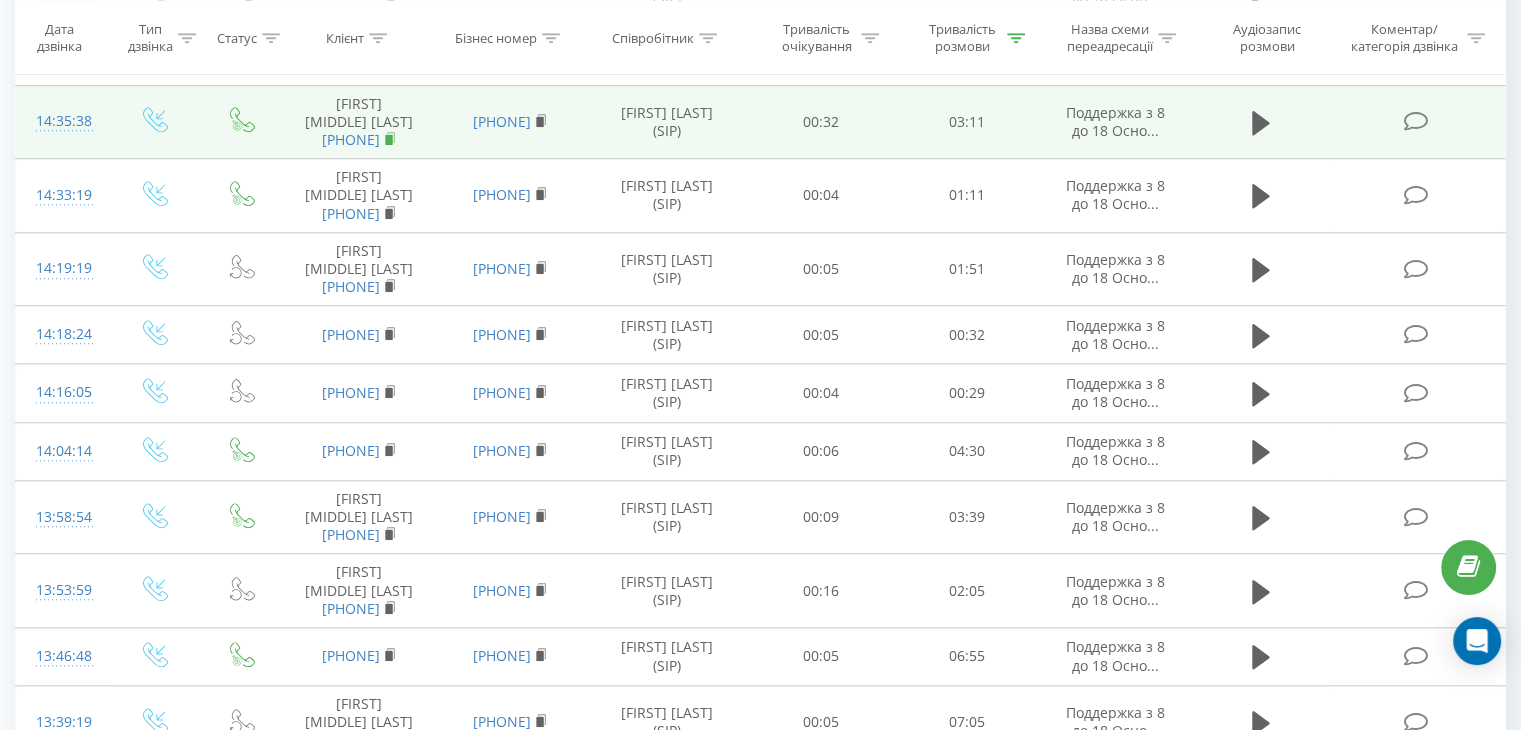 click 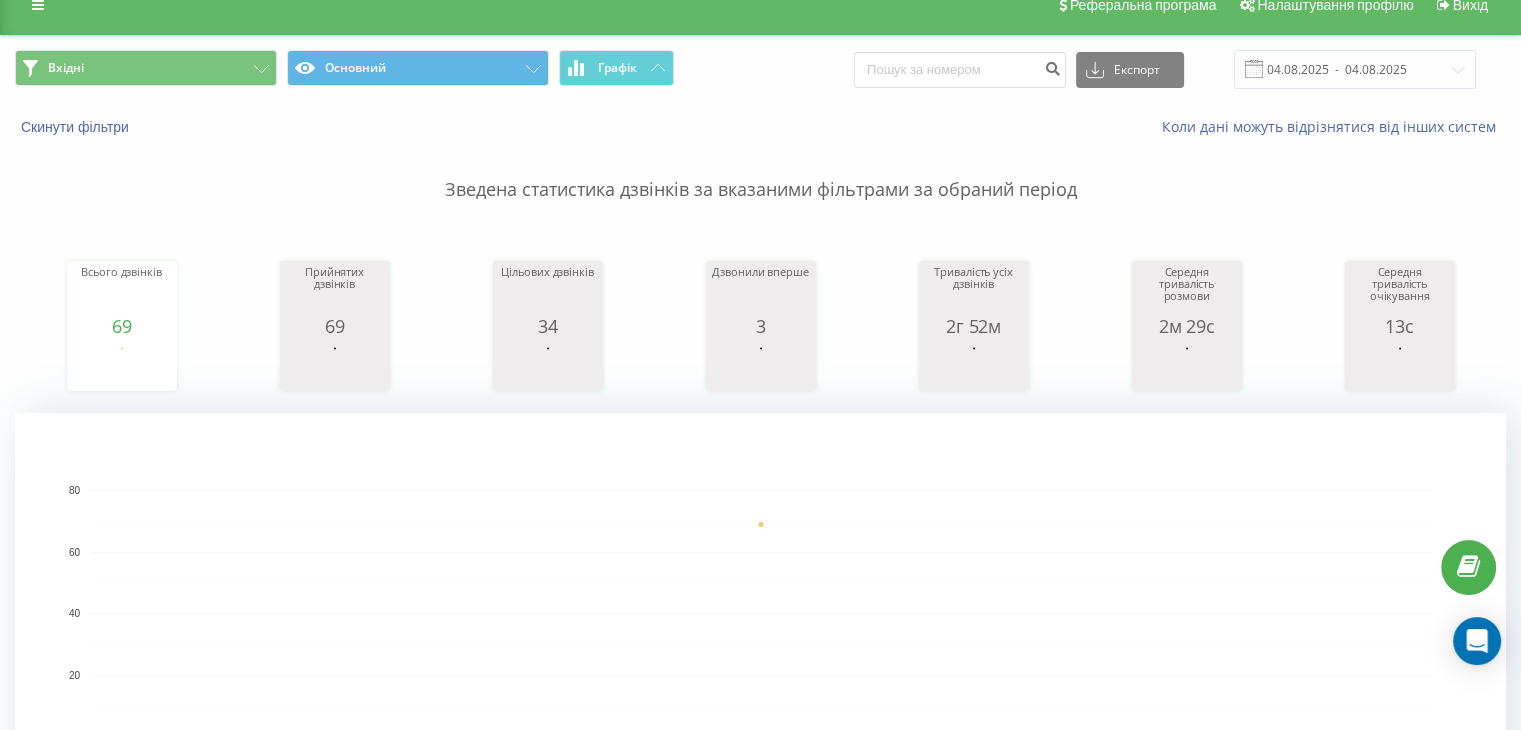 scroll, scrollTop: 0, scrollLeft: 0, axis: both 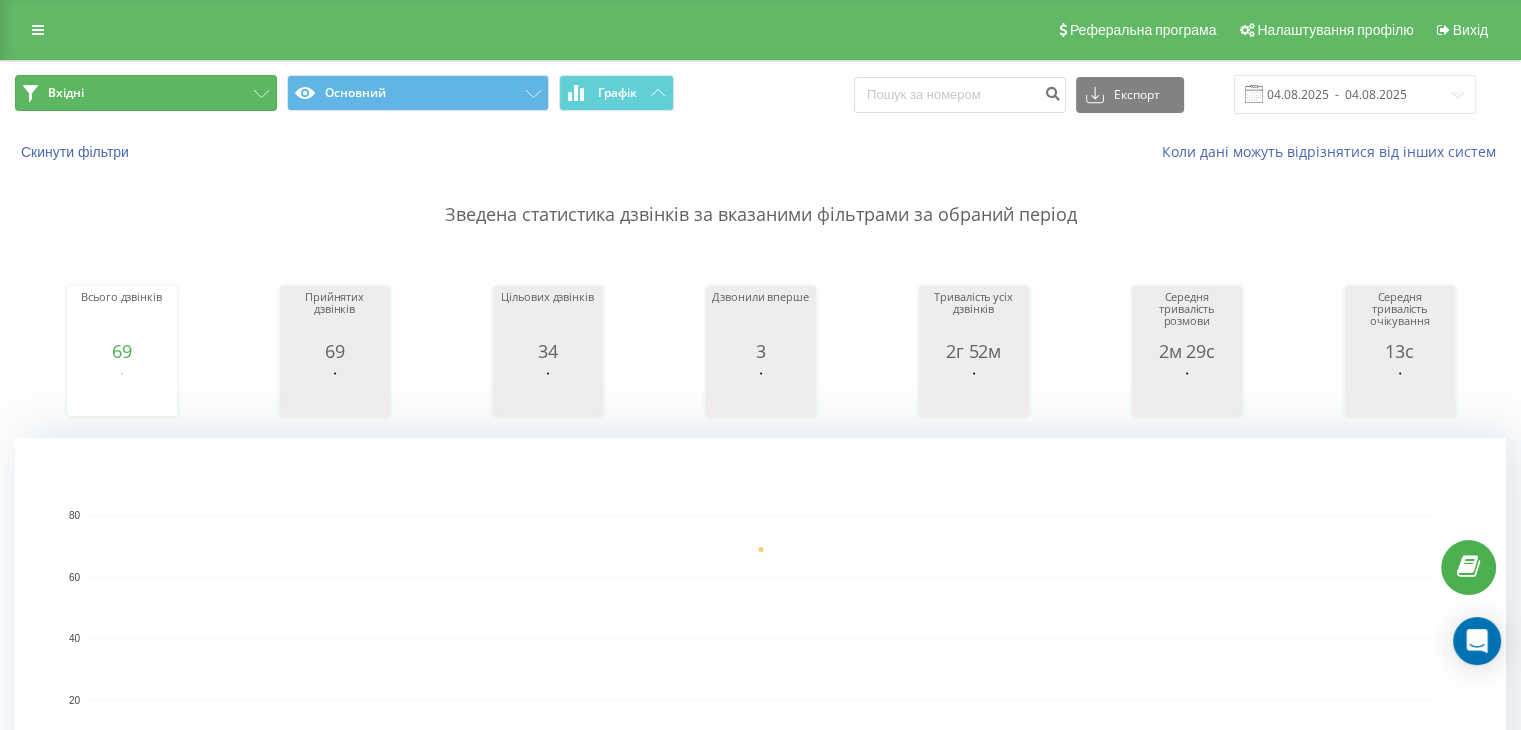 click on "Вхідні" at bounding box center [146, 93] 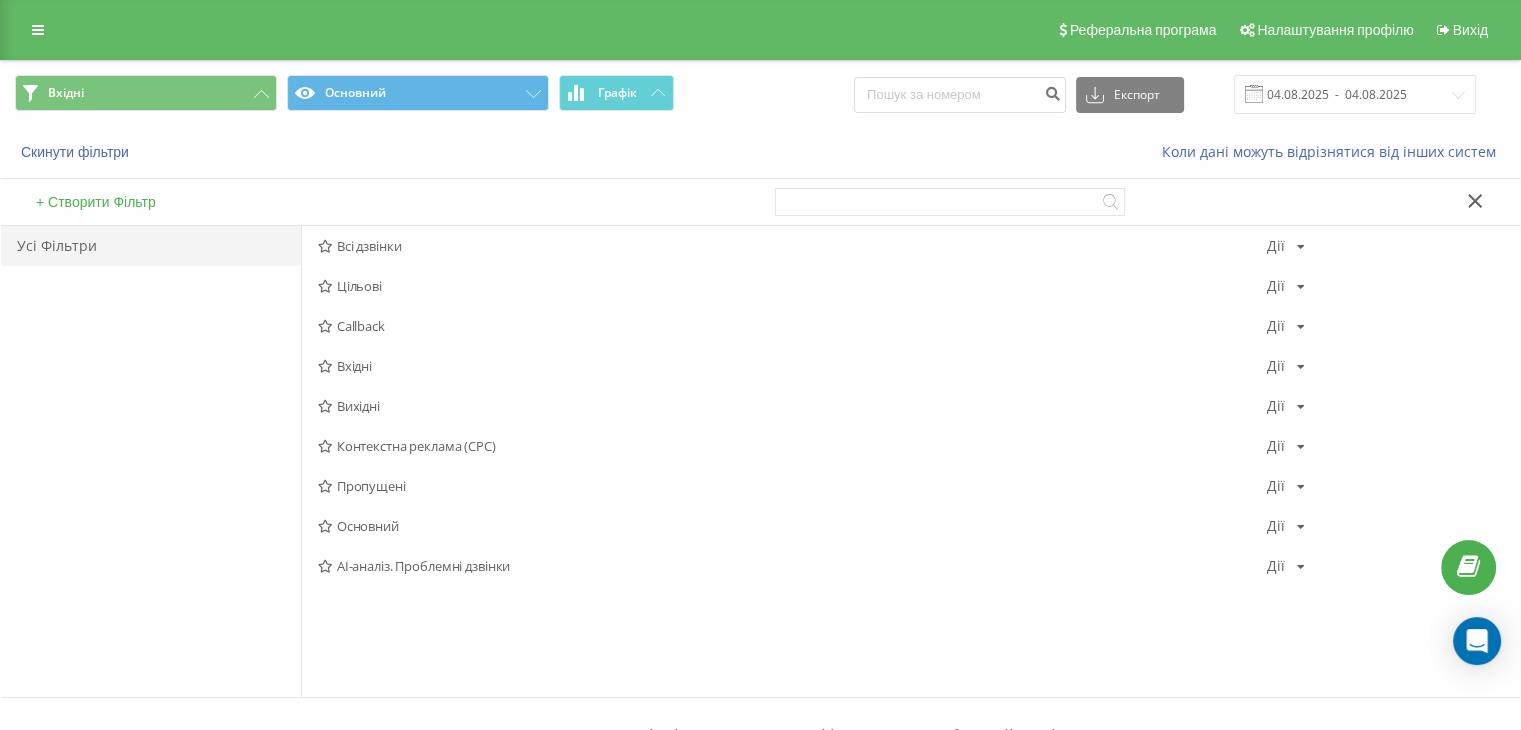 click on "Вхідні" at bounding box center (792, 366) 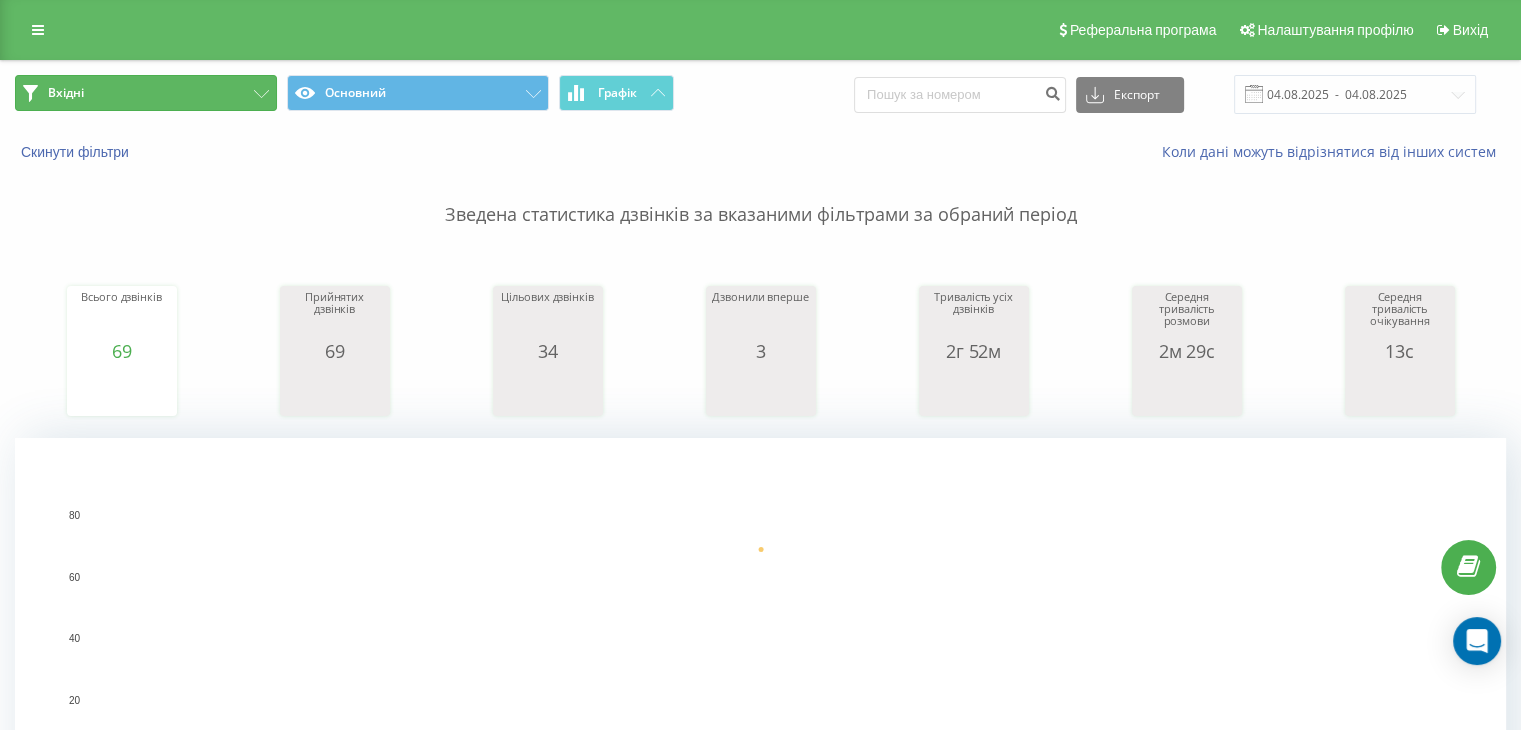 click on "Вхідні" at bounding box center [146, 93] 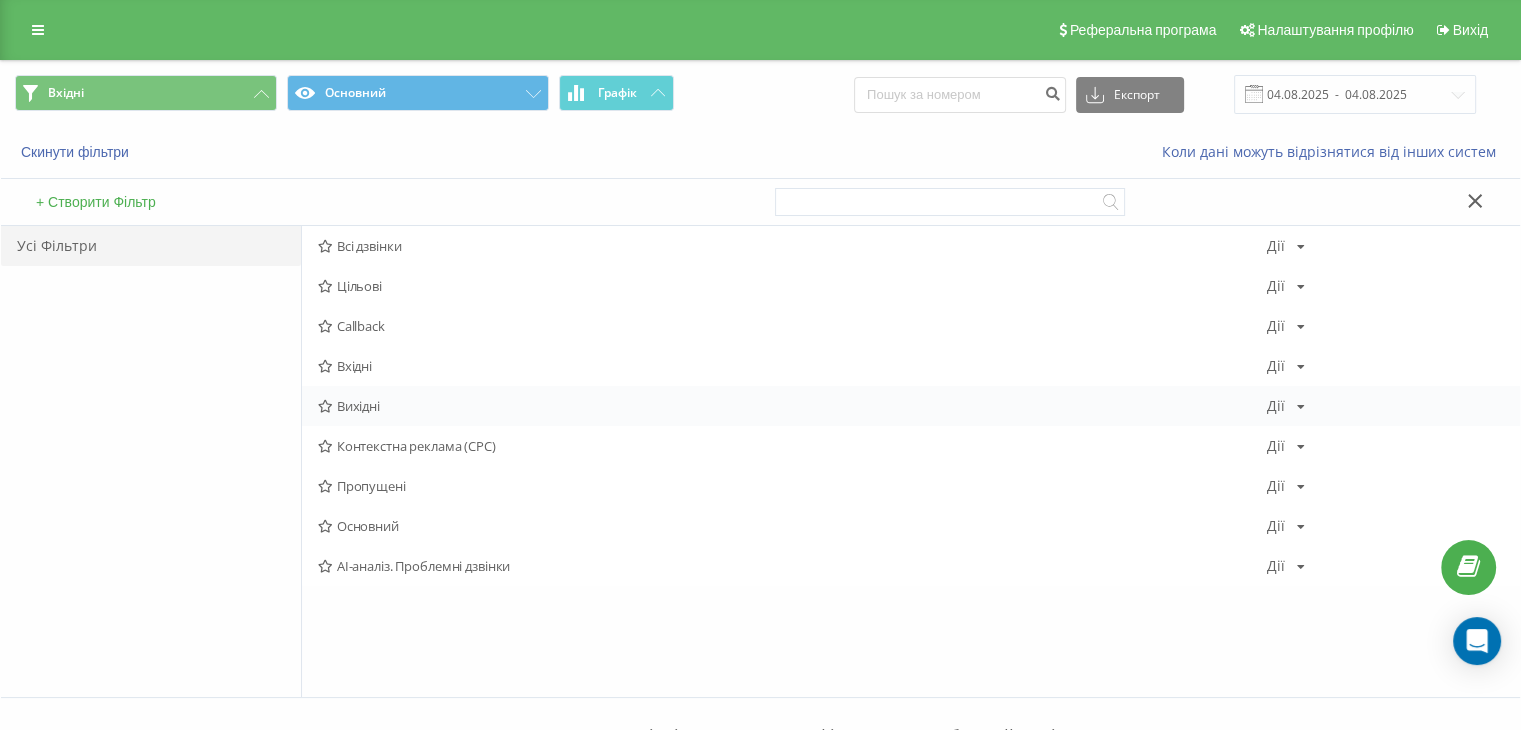 click on "Вихідні" at bounding box center (792, 406) 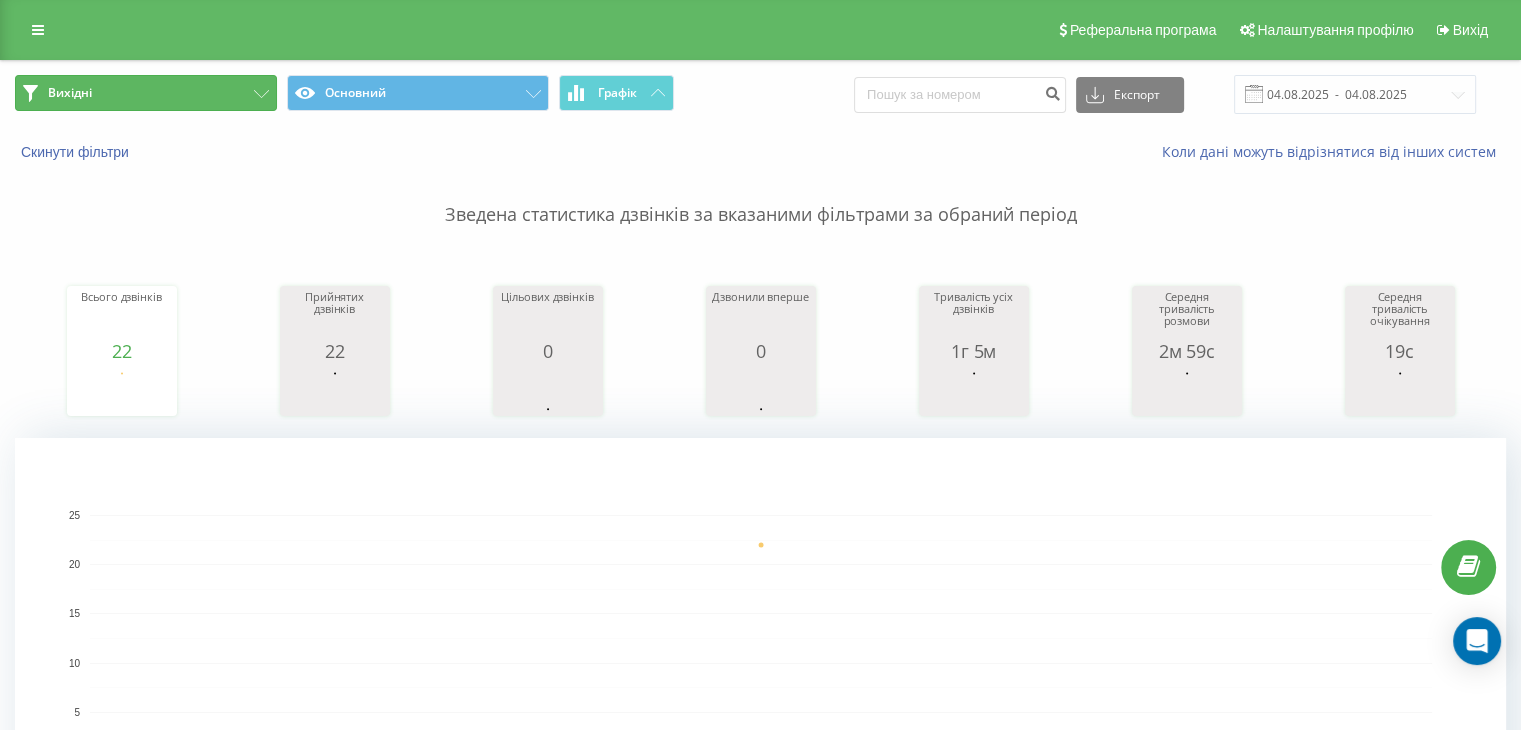 click on "Вихідні" at bounding box center [146, 93] 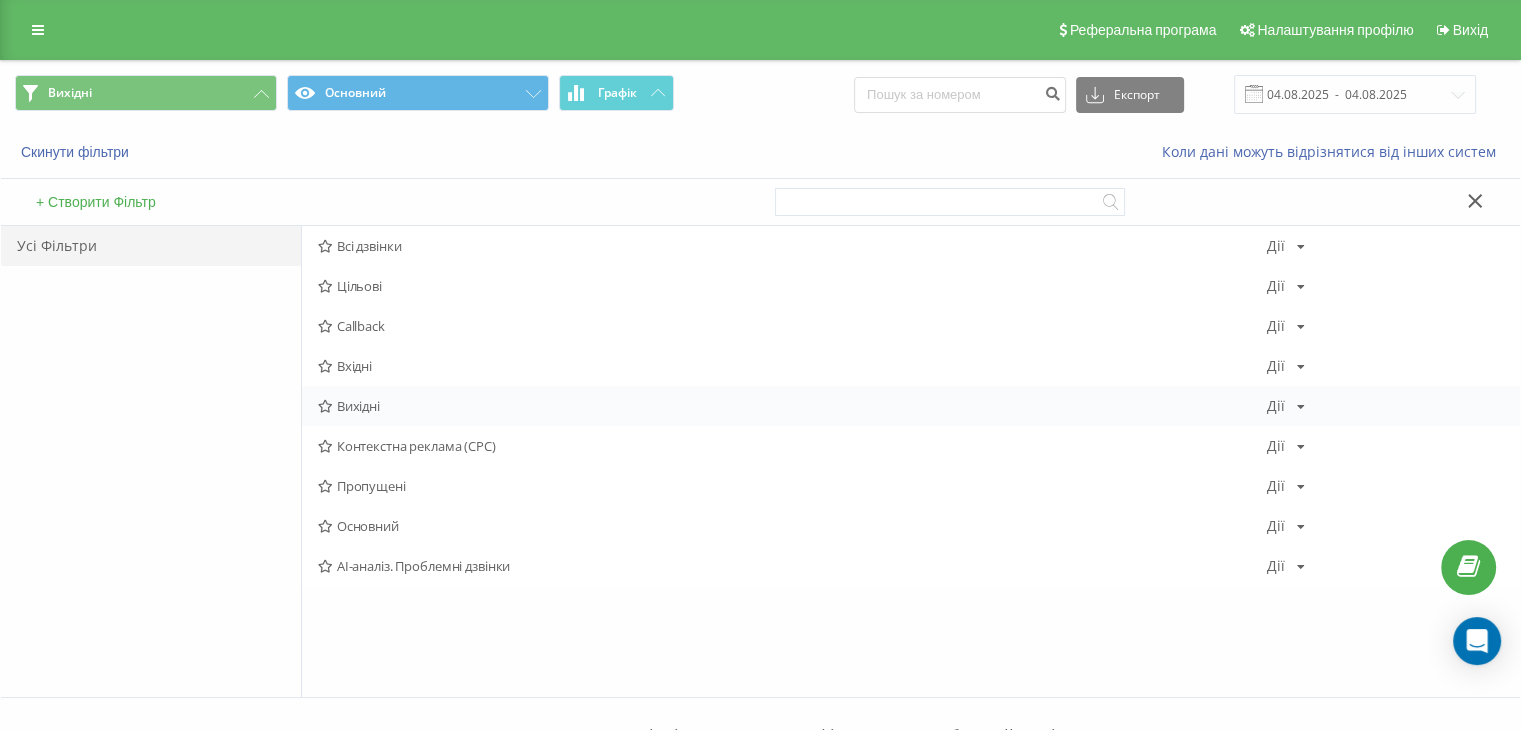 click on "Вихідні Дії Редагувати Копіювати Видалити За замовчуванням Поділитися" at bounding box center (911, 406) 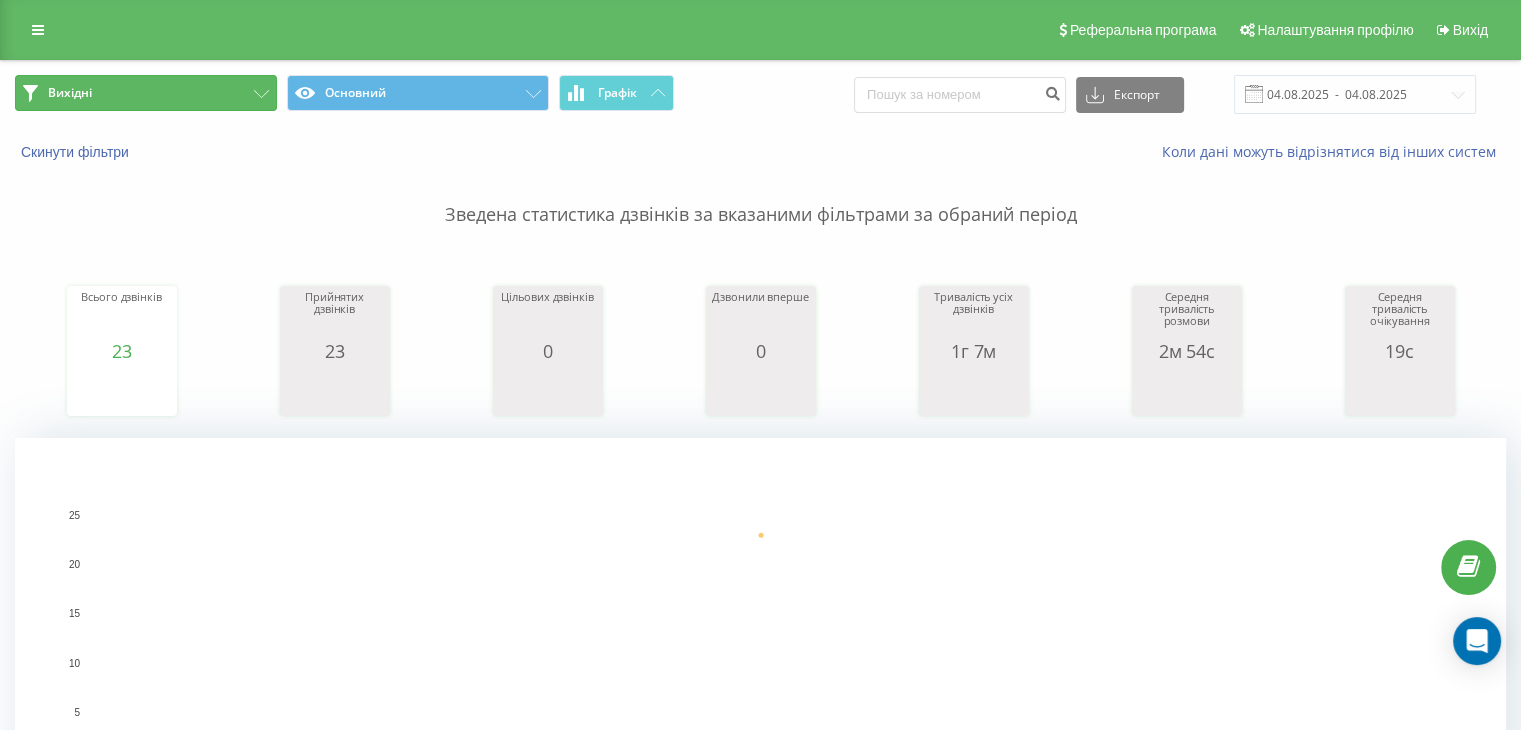 click on "Вихідні" at bounding box center [146, 93] 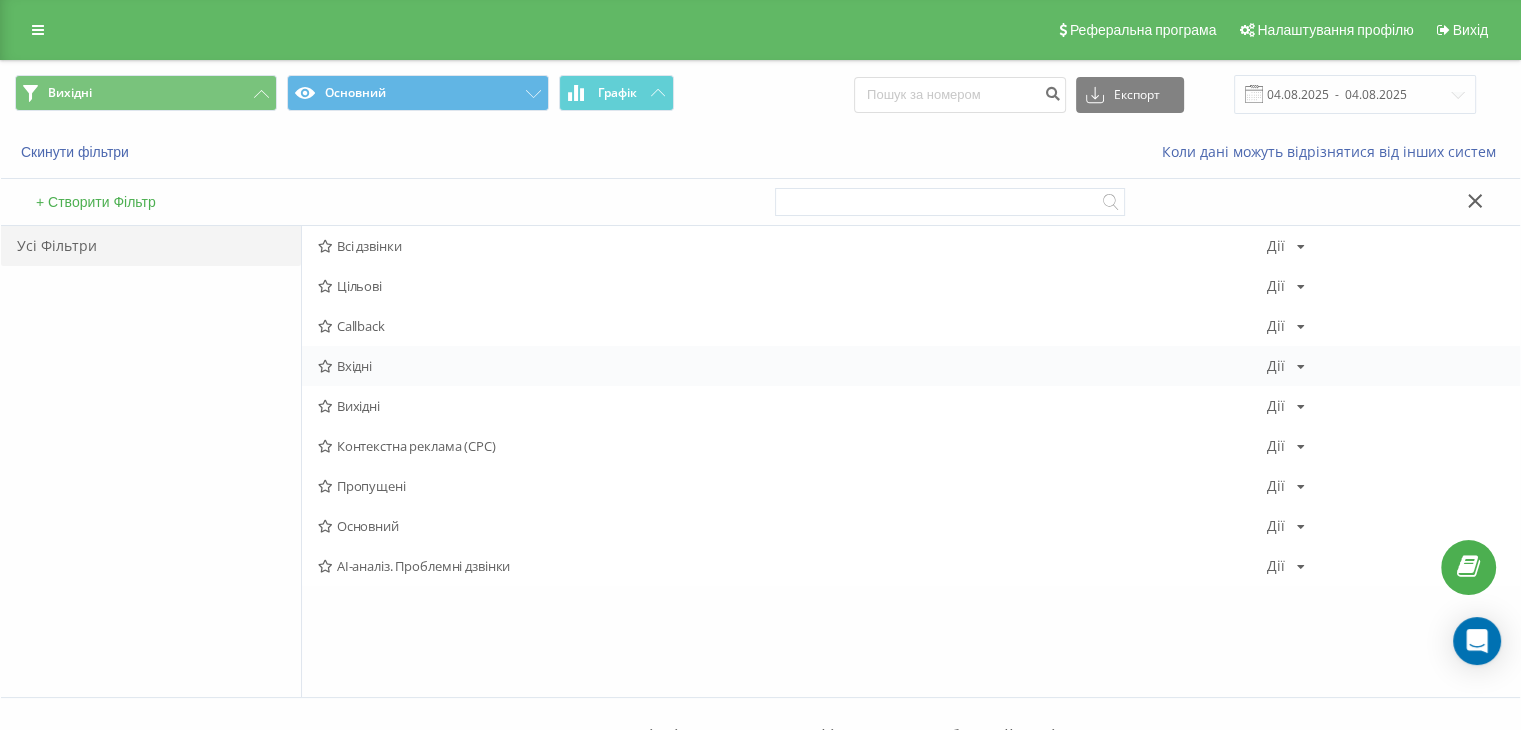 click on "Вхідні" at bounding box center [792, 366] 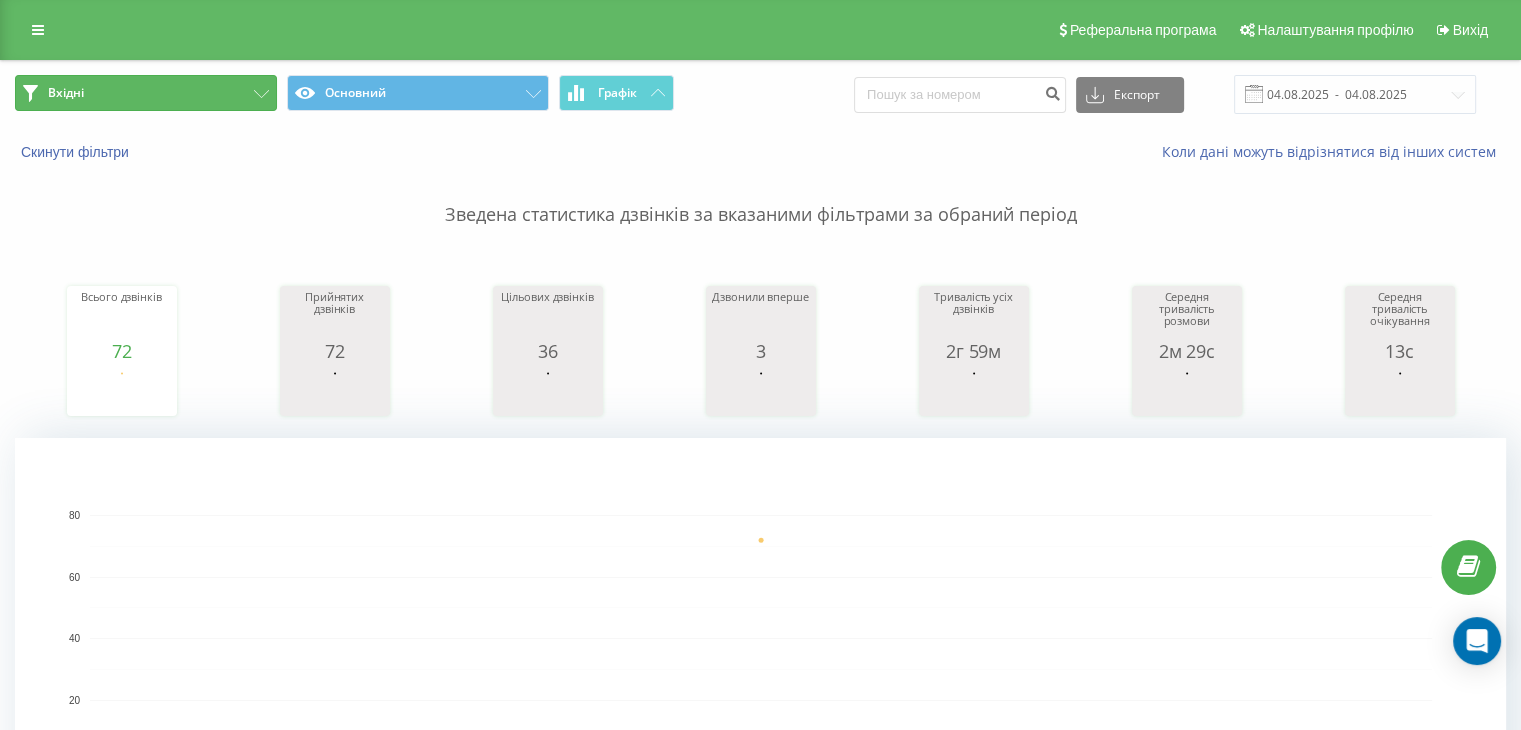 click on "Вхідні" at bounding box center [146, 93] 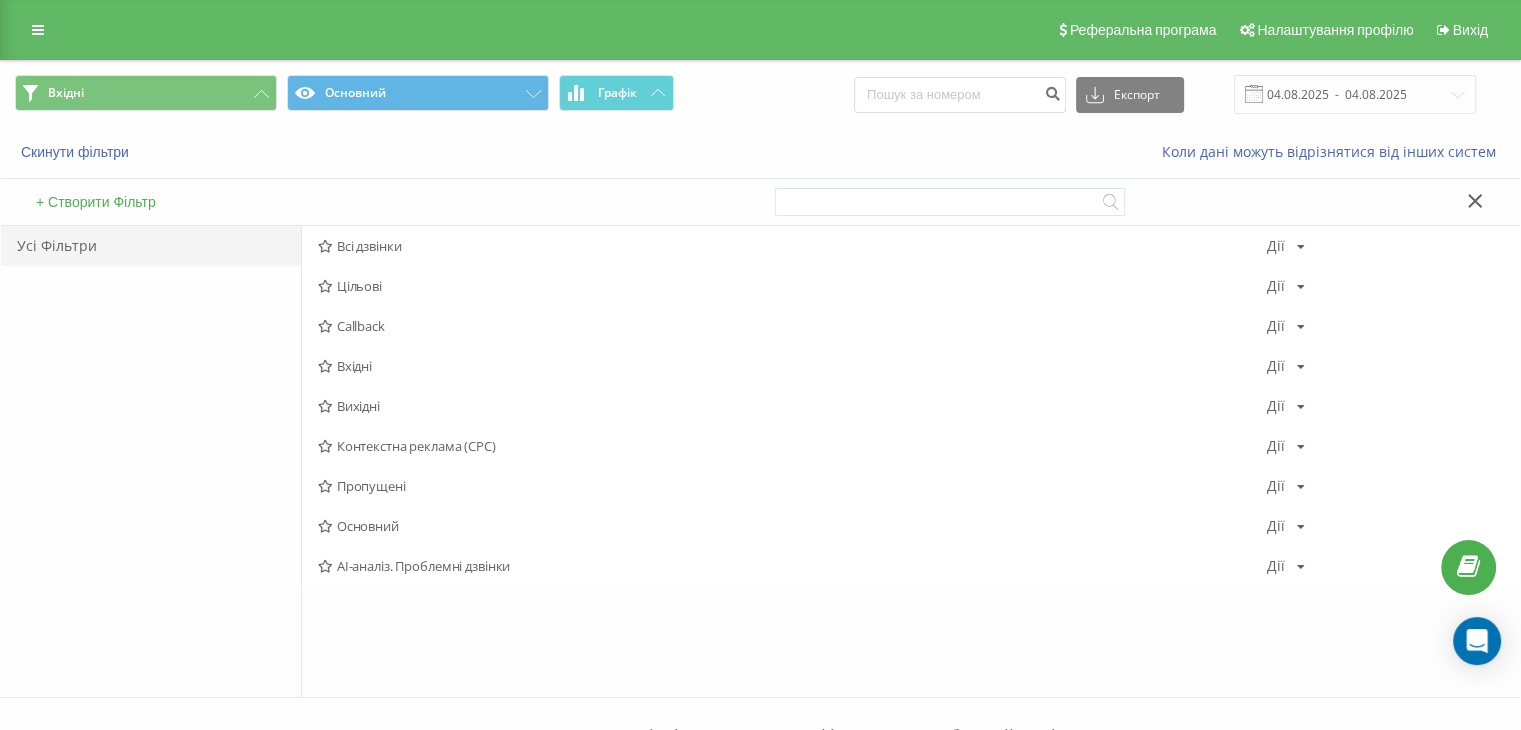 click on "Вхідні" at bounding box center (792, 366) 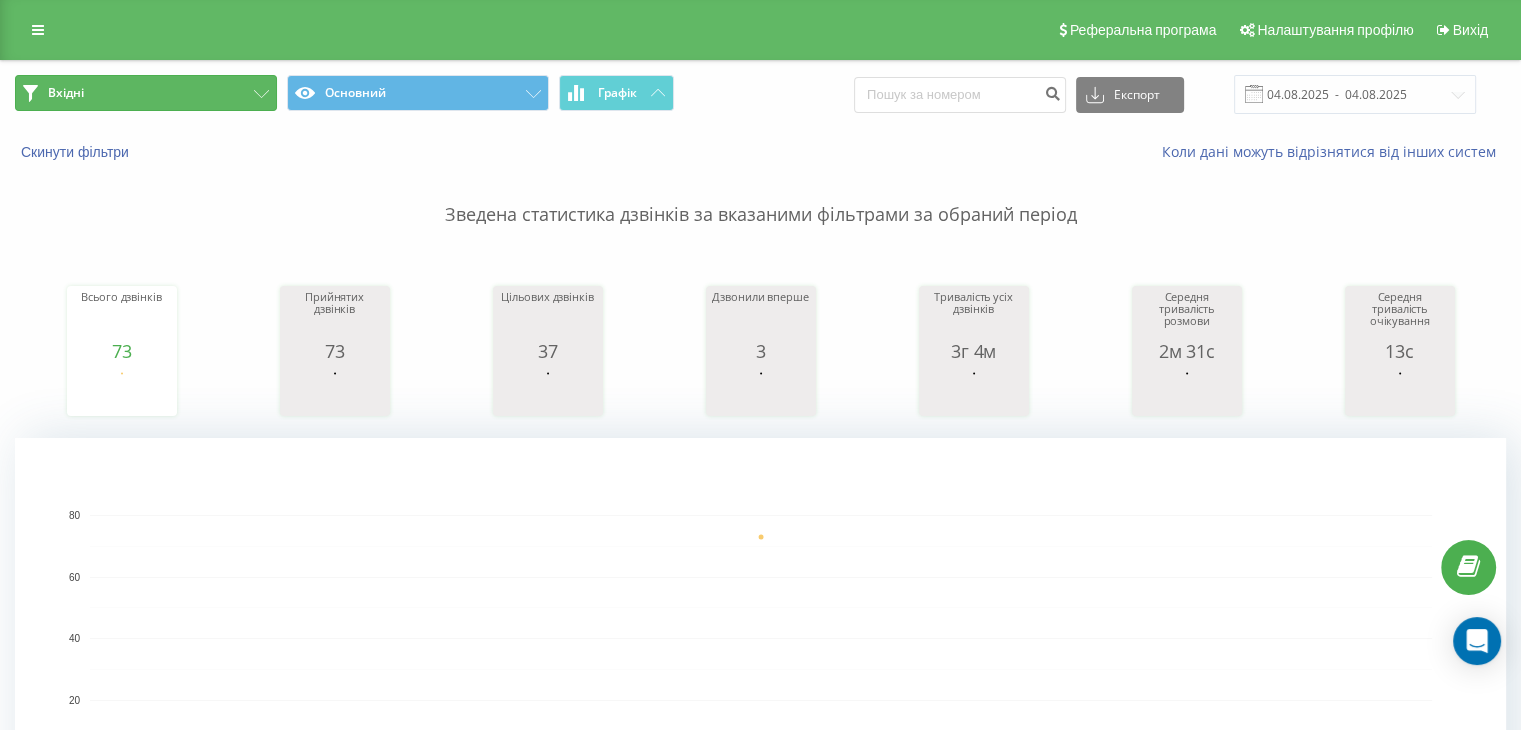 click on "Вхідні" at bounding box center (146, 93) 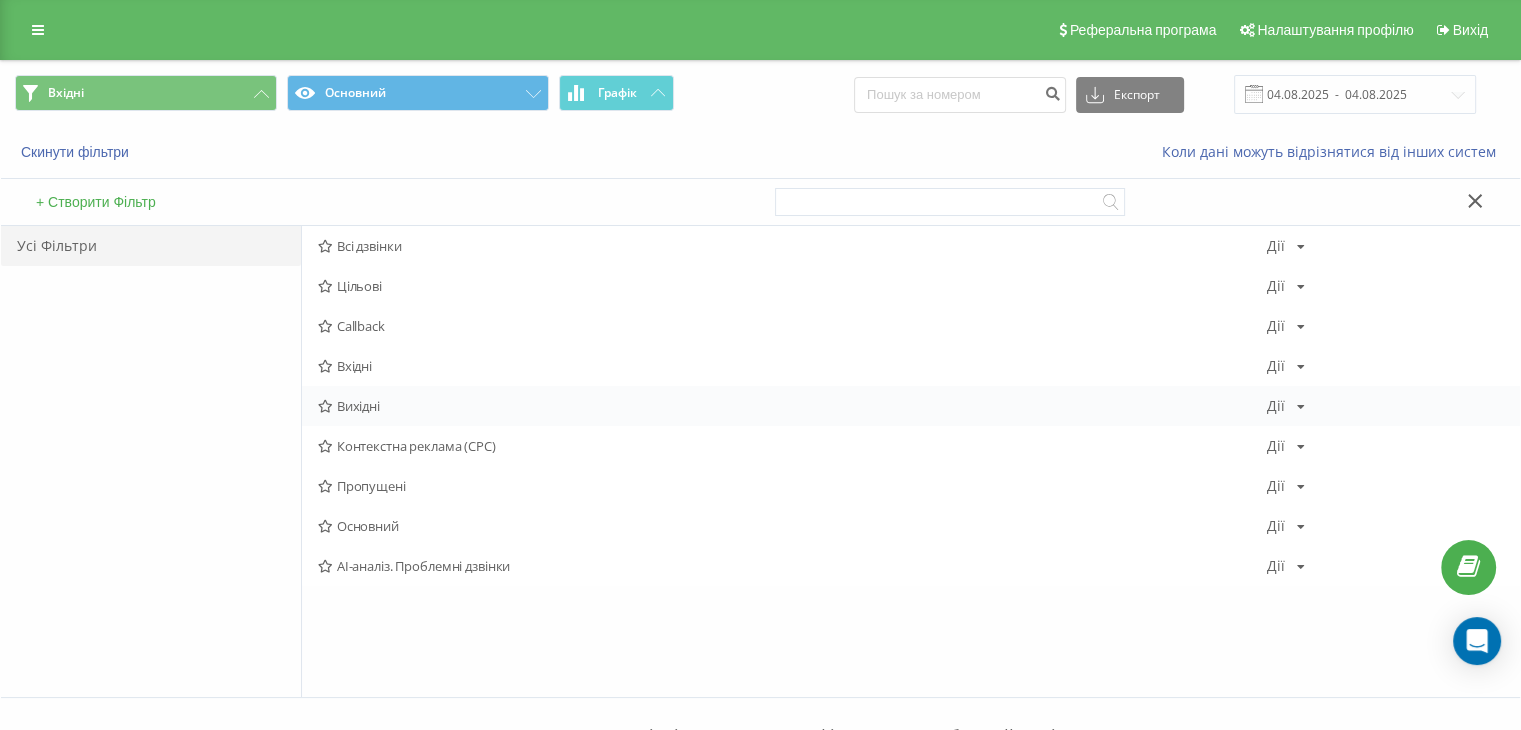 click on "Вихідні" at bounding box center (792, 406) 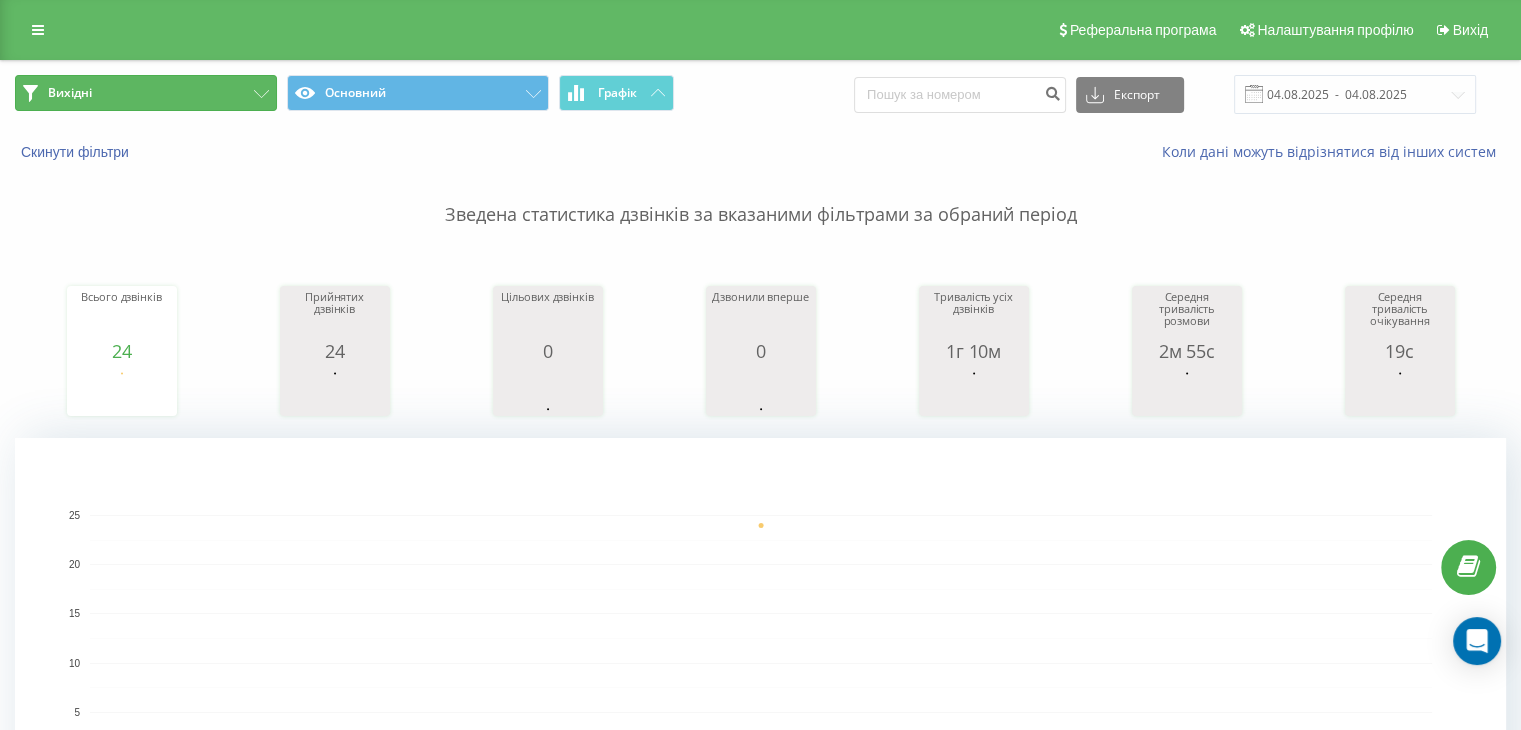 click on "Вихідні" at bounding box center [146, 93] 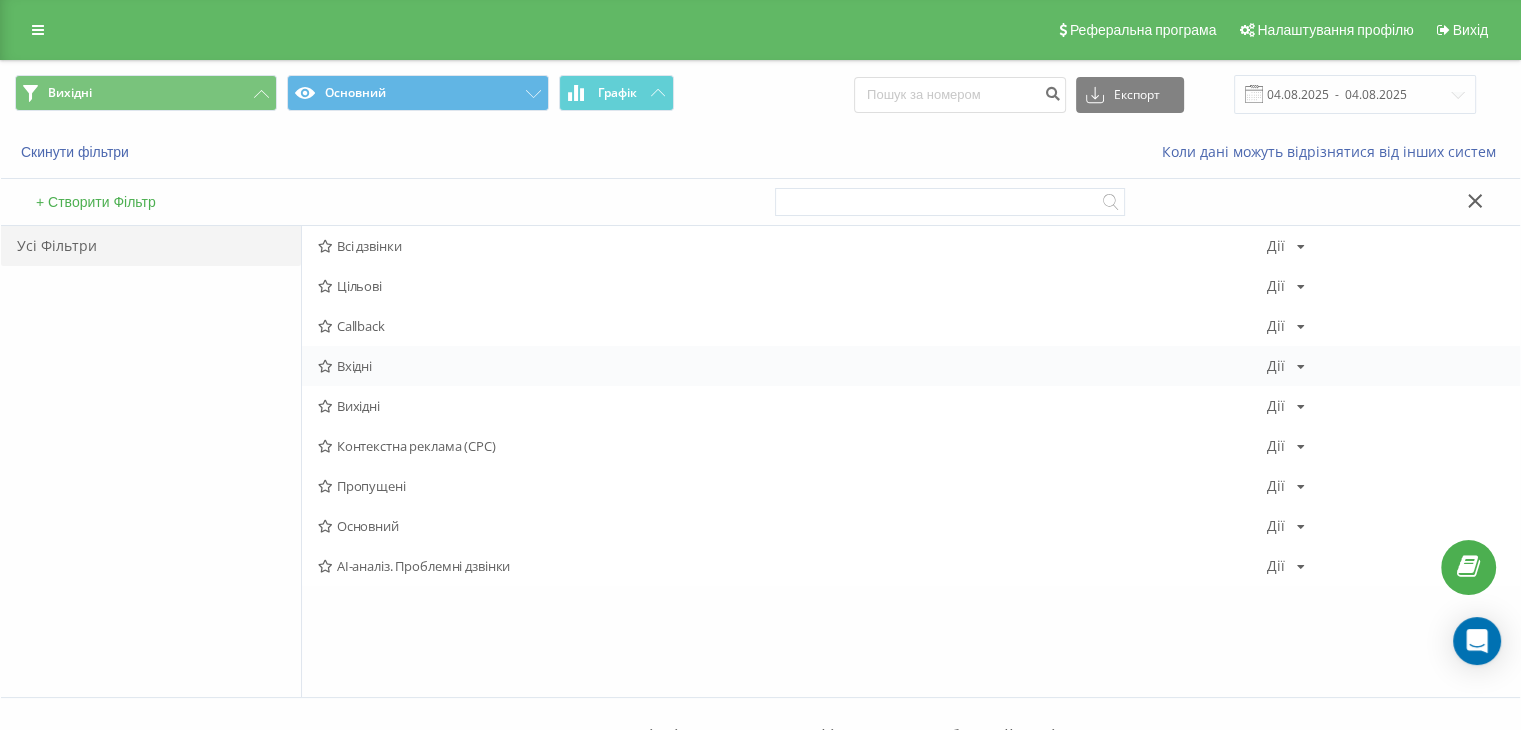 click on "Вхідні" at bounding box center (792, 366) 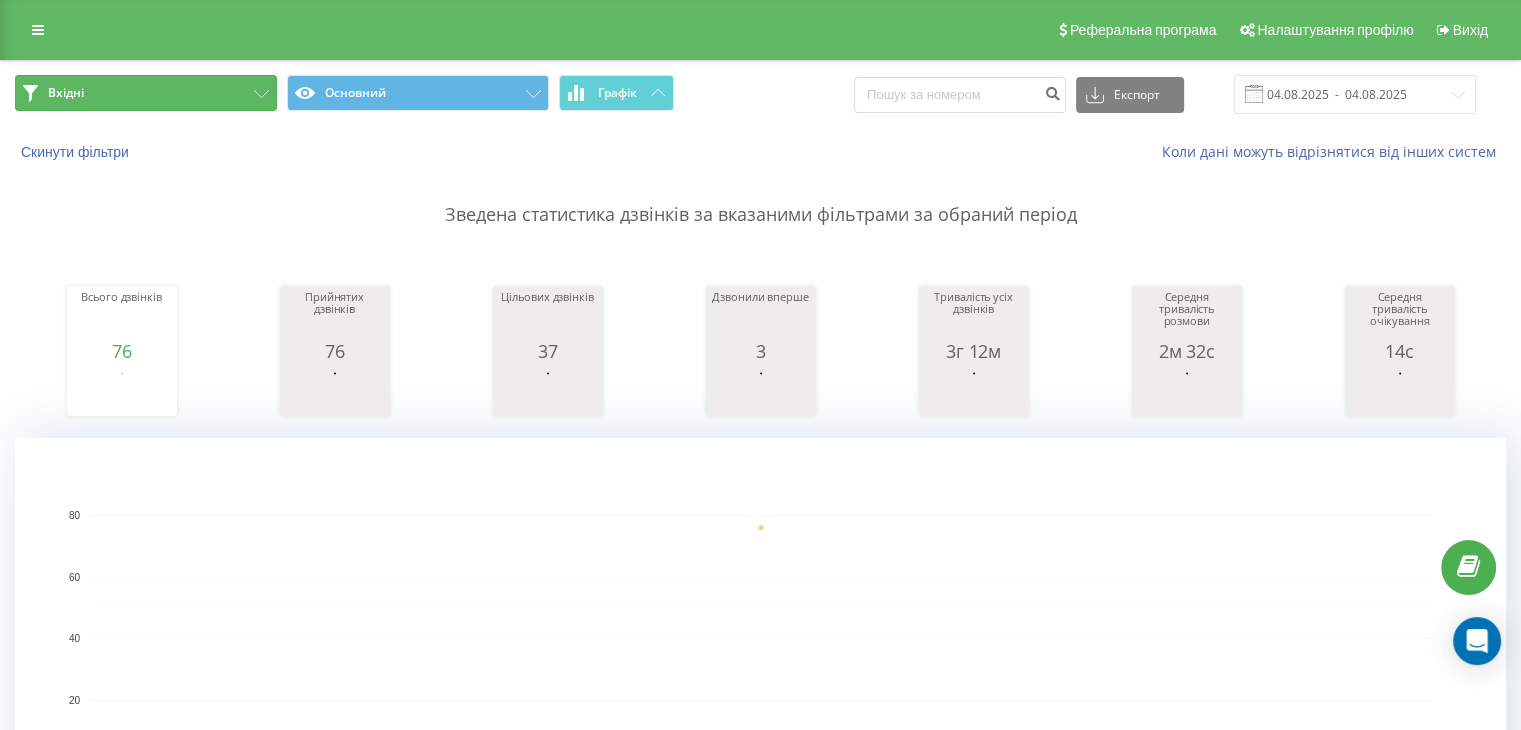 click on "Вхідні" at bounding box center [146, 93] 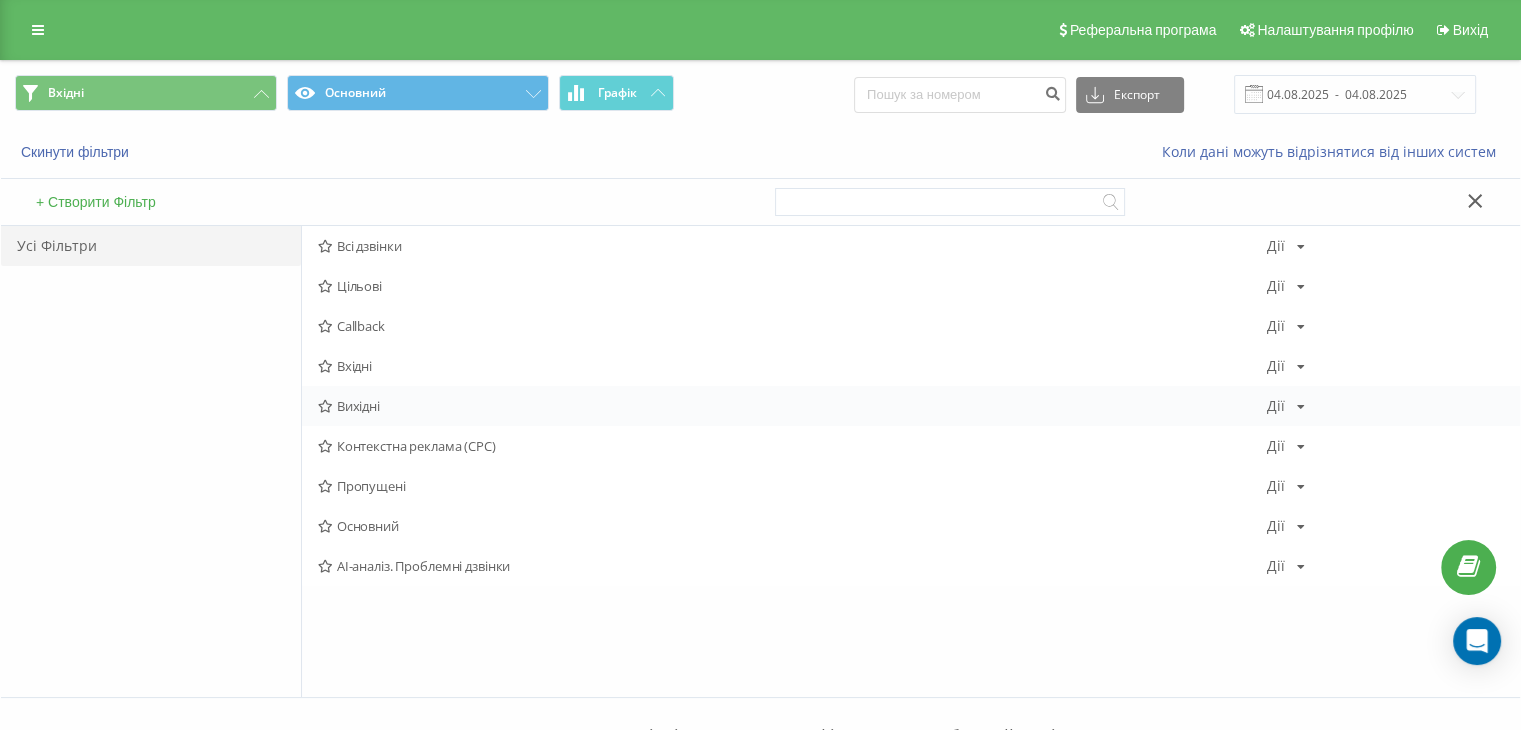 click on "Вихідні Дії Редагувати Копіювати Видалити За замовчуванням Поділитися" at bounding box center (911, 406) 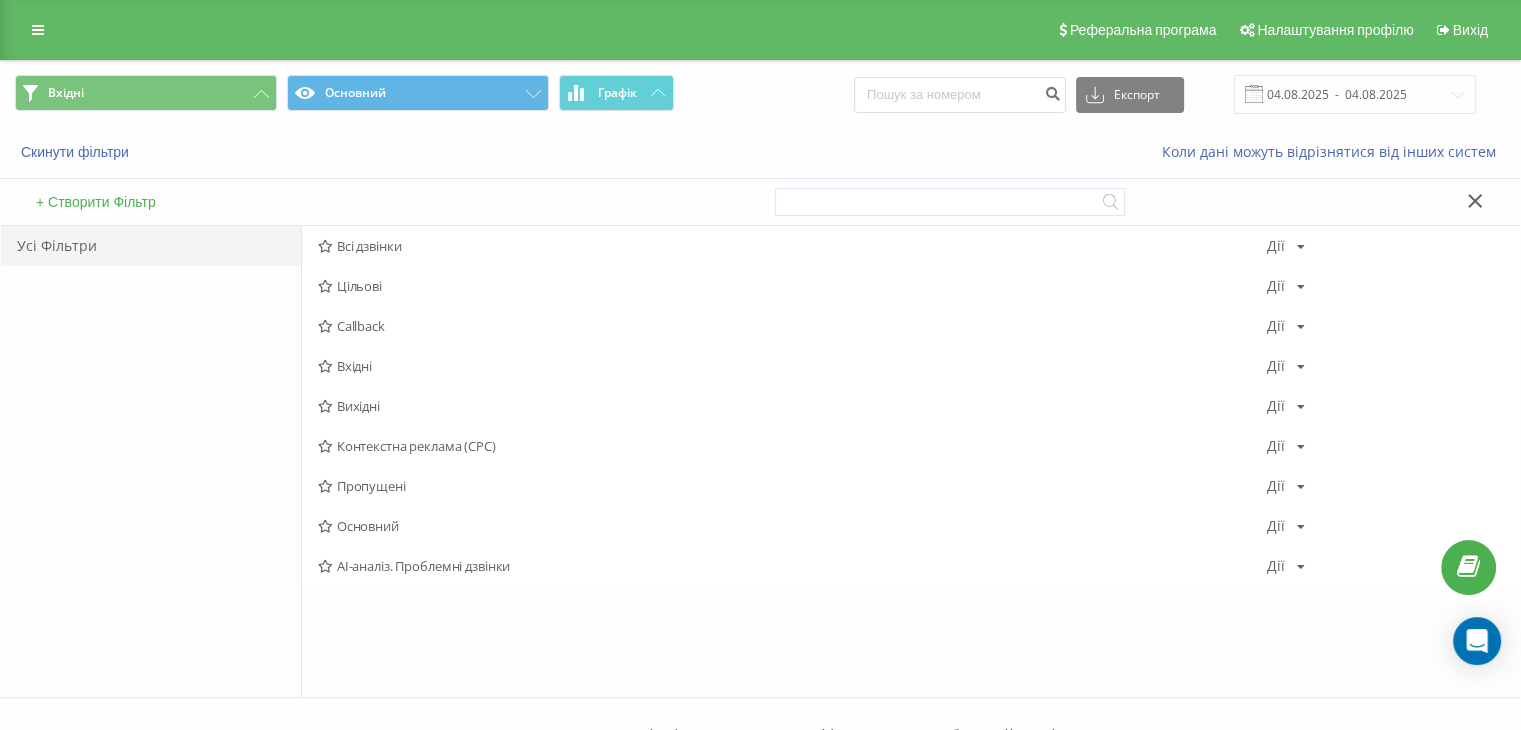 click on "Вихідні" at bounding box center [792, 406] 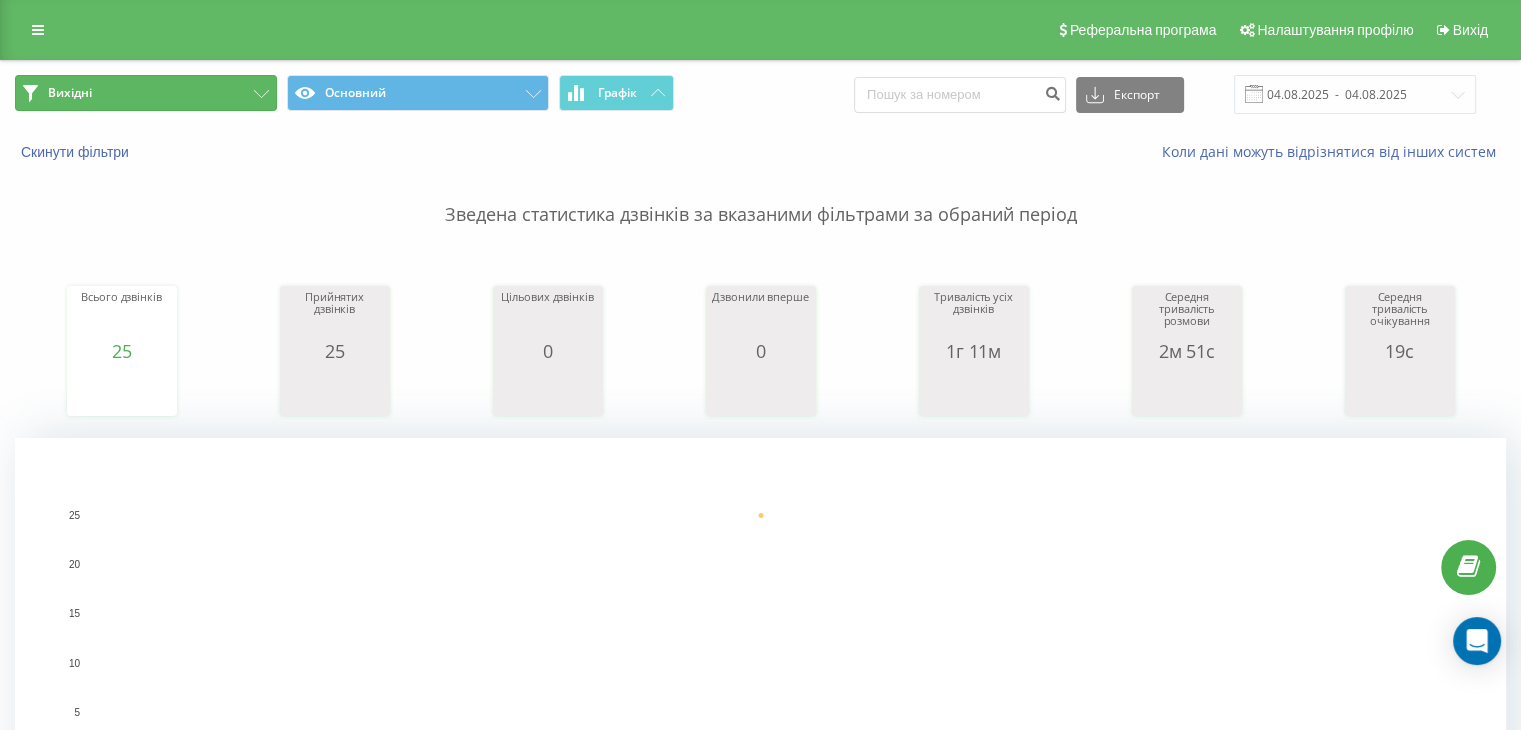 drag, startPoint x: 179, startPoint y: 88, endPoint x: 179, endPoint y: 103, distance: 15 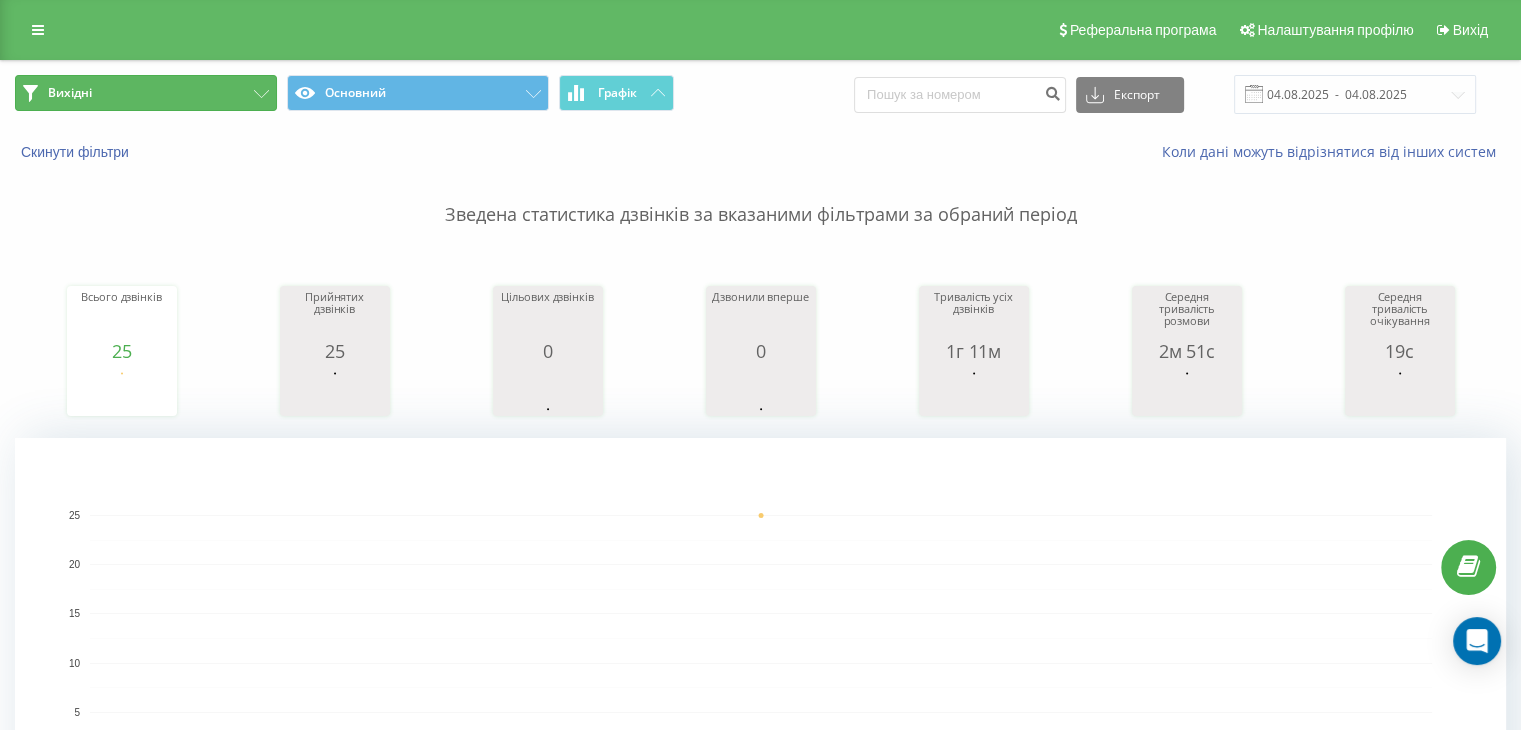 click on "Вихідні" at bounding box center (146, 93) 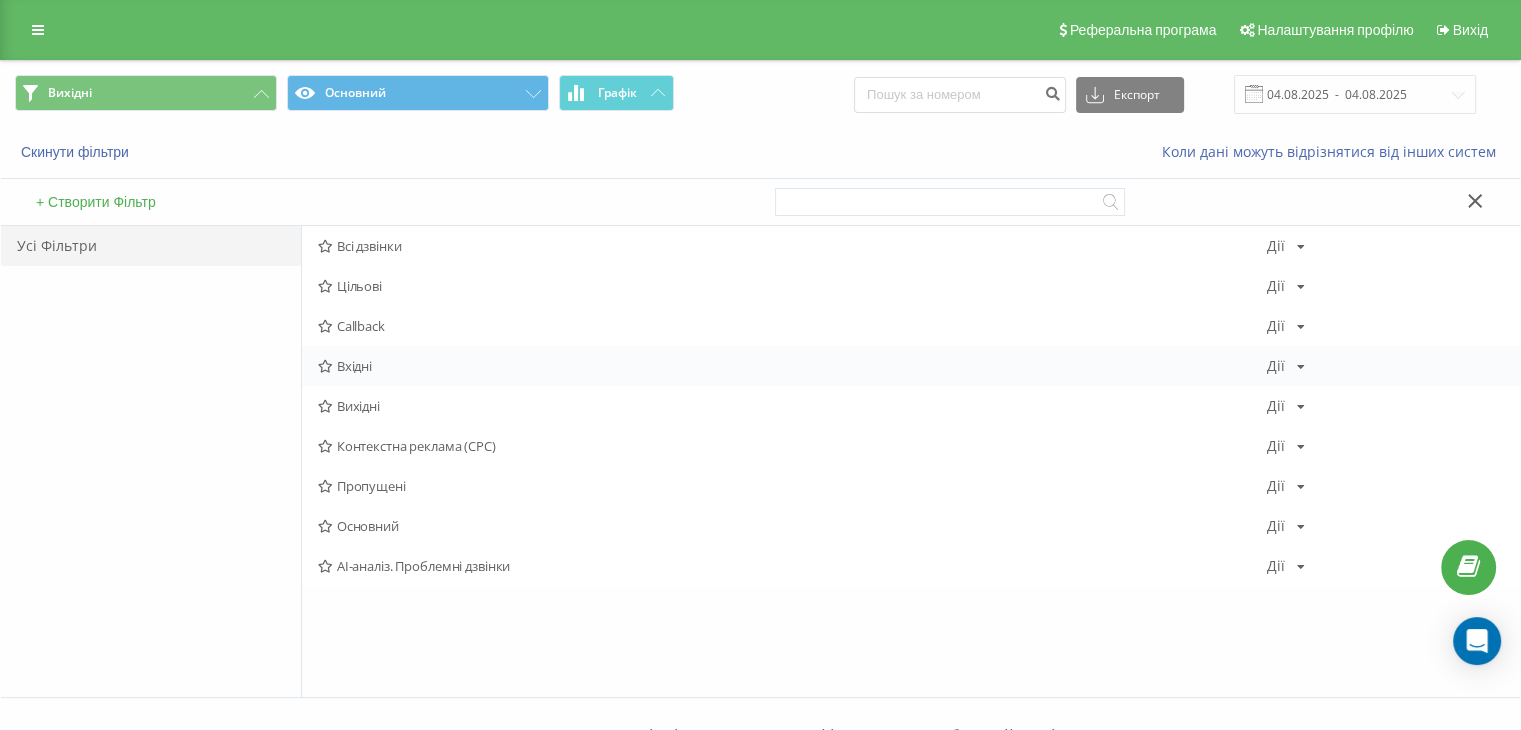 click on "Вхідні" at bounding box center (792, 366) 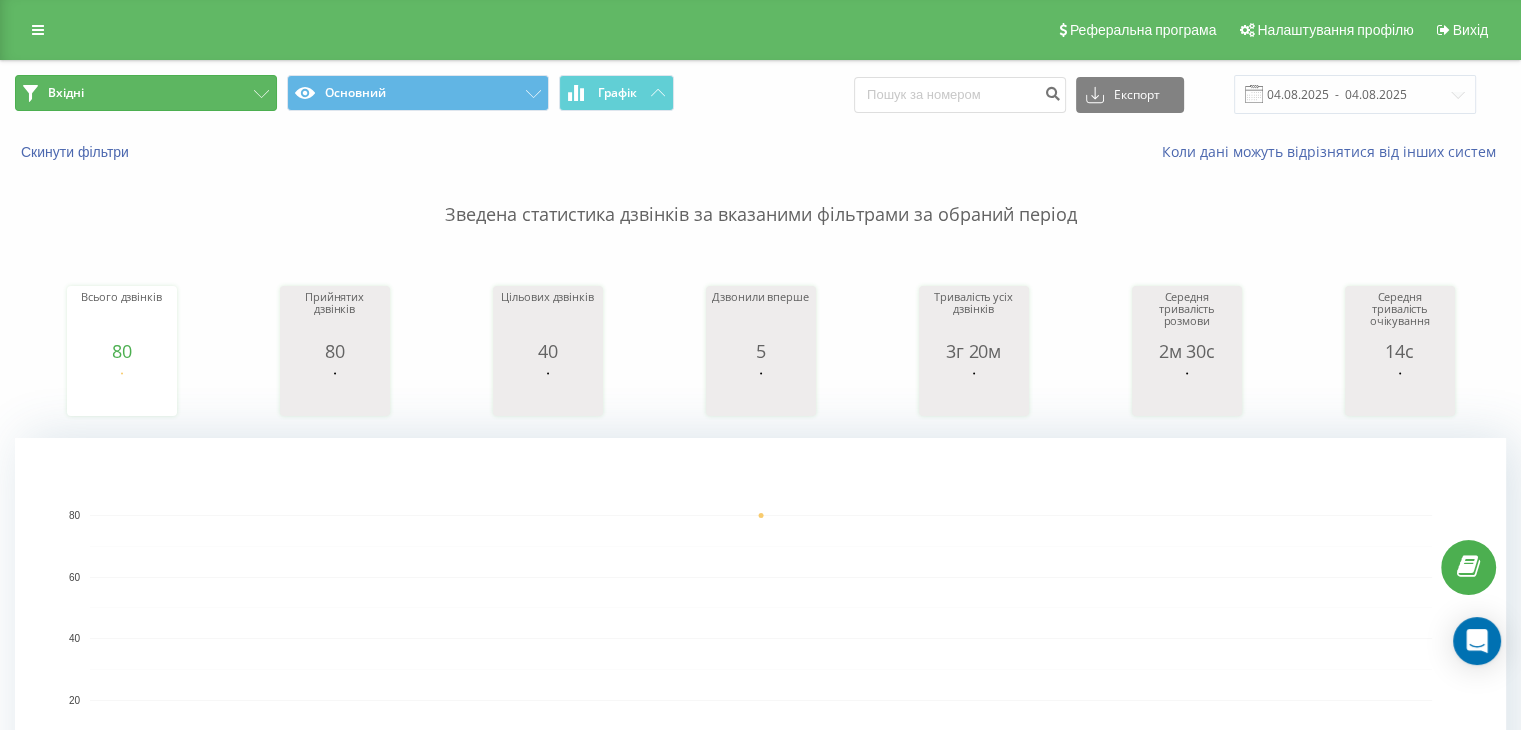 click on "Вхідні" at bounding box center [146, 93] 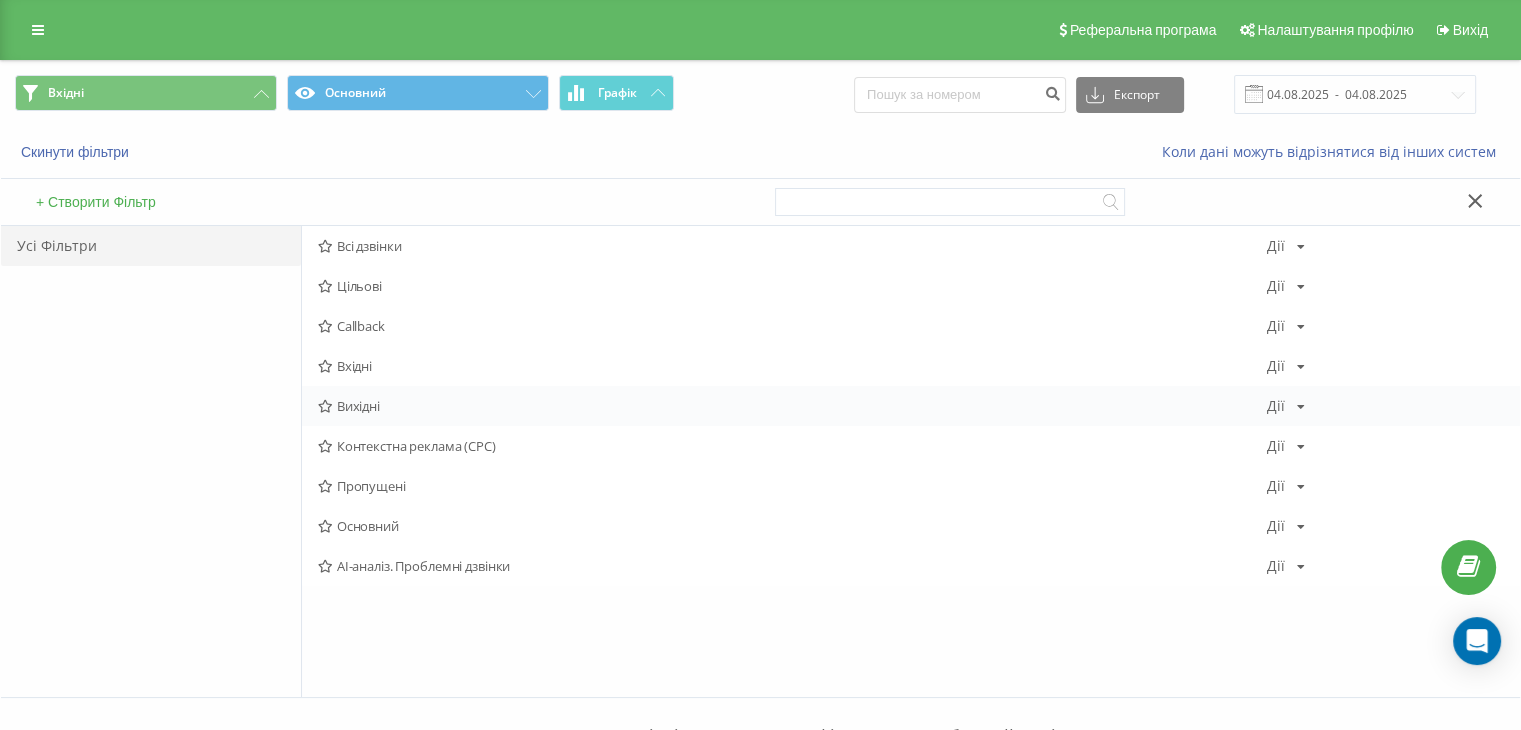 click on "Вихідні Дії Редагувати Копіювати Видалити За замовчуванням Поділитися" at bounding box center (911, 406) 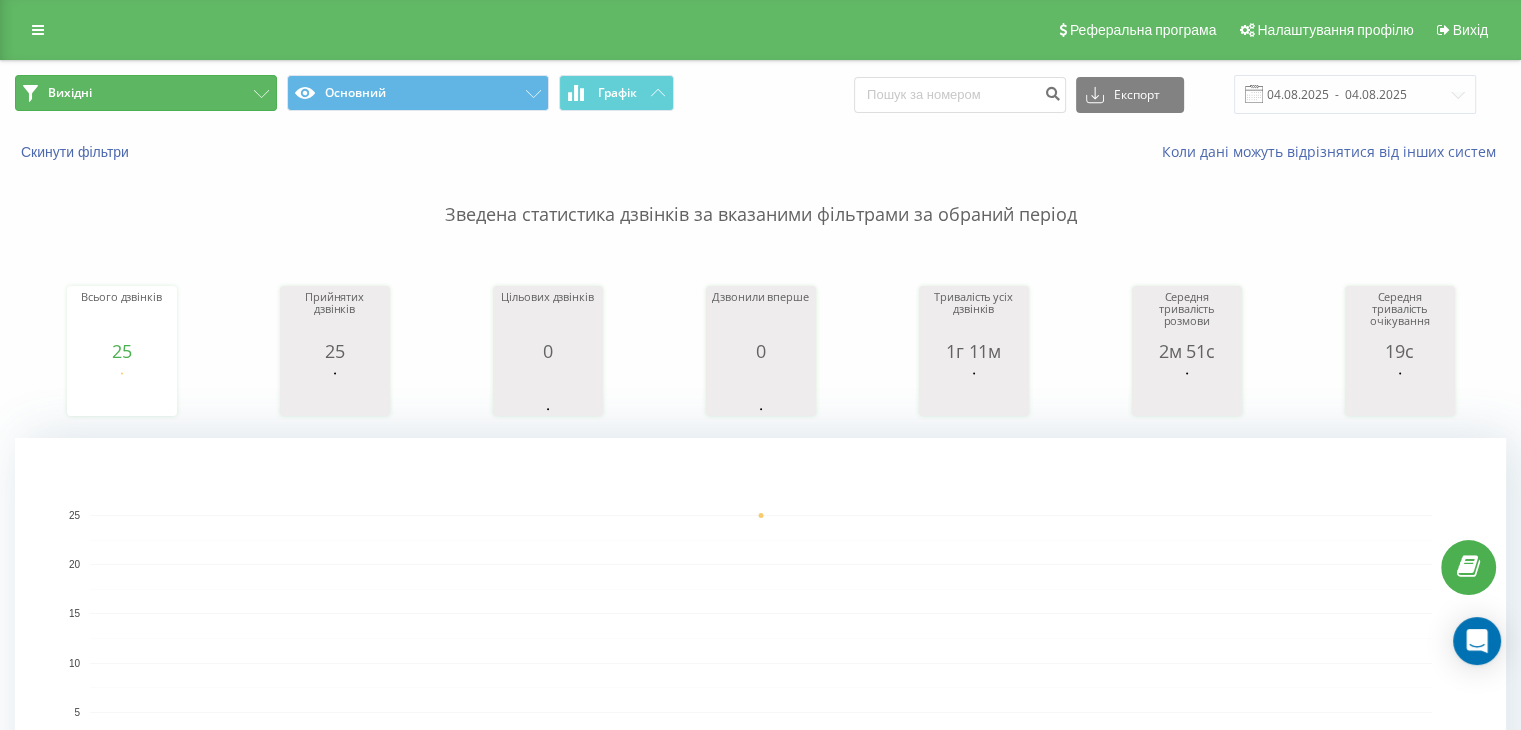 drag, startPoint x: 196, startPoint y: 85, endPoint x: 194, endPoint y: 110, distance: 25.079872 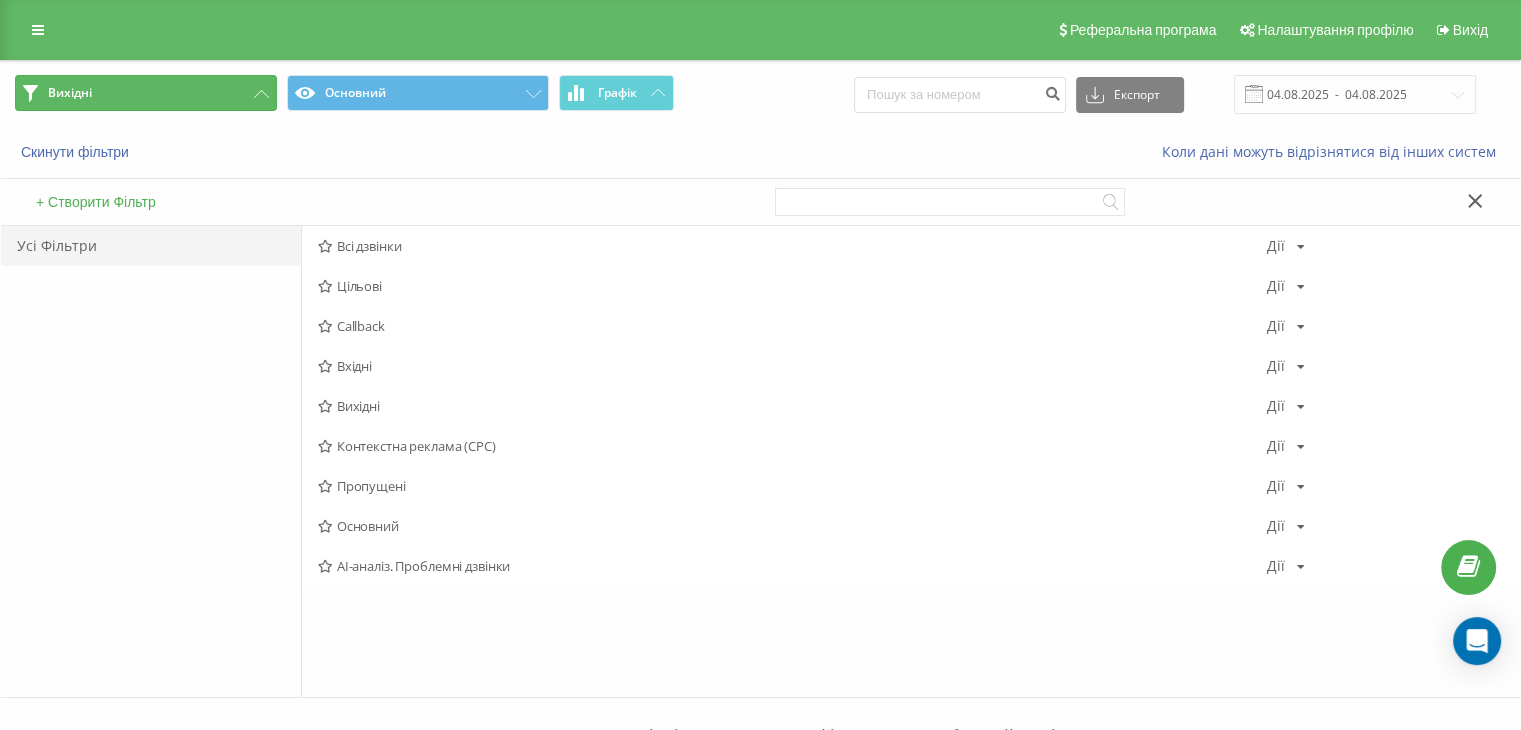 click on "Вихідні" at bounding box center (146, 93) 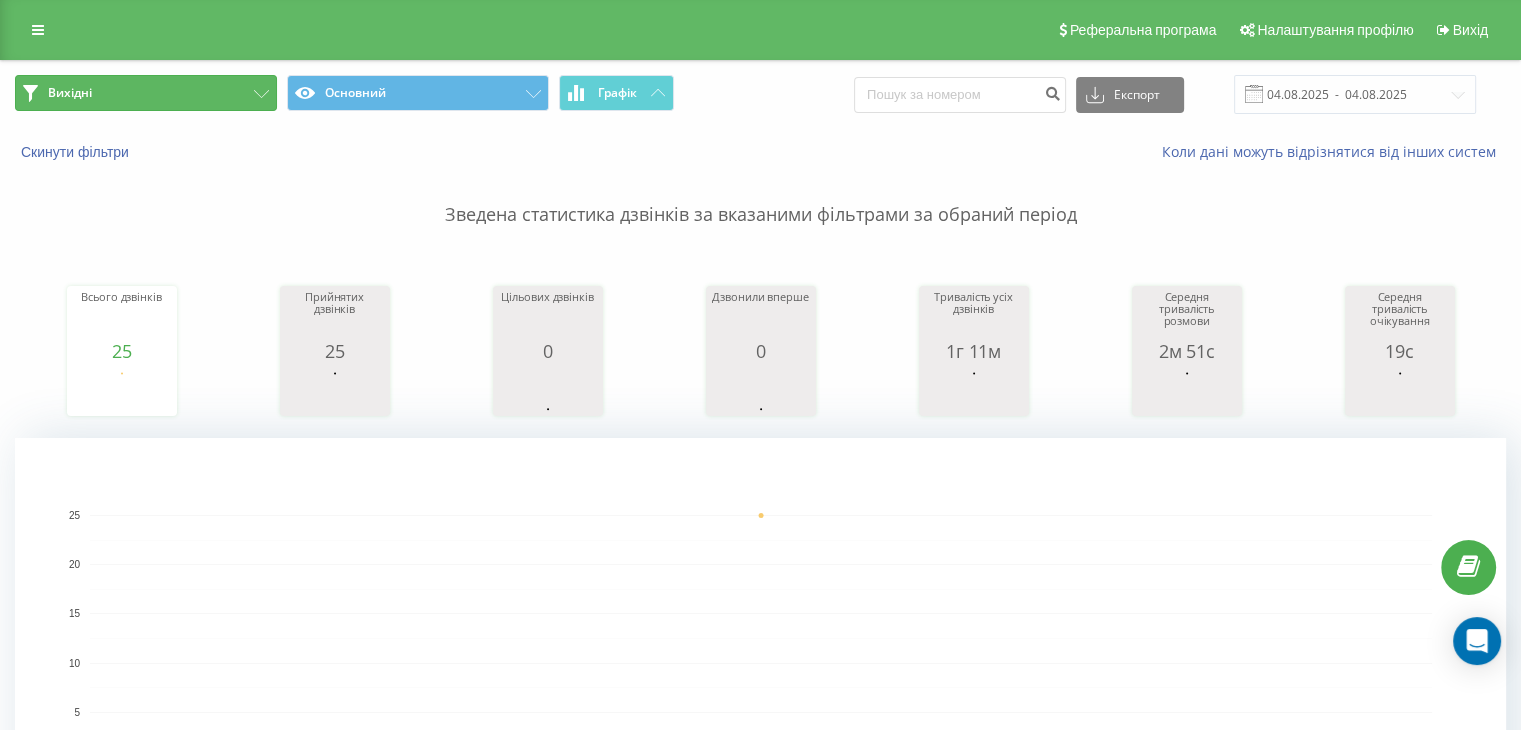 click on "Вихідні" at bounding box center (146, 93) 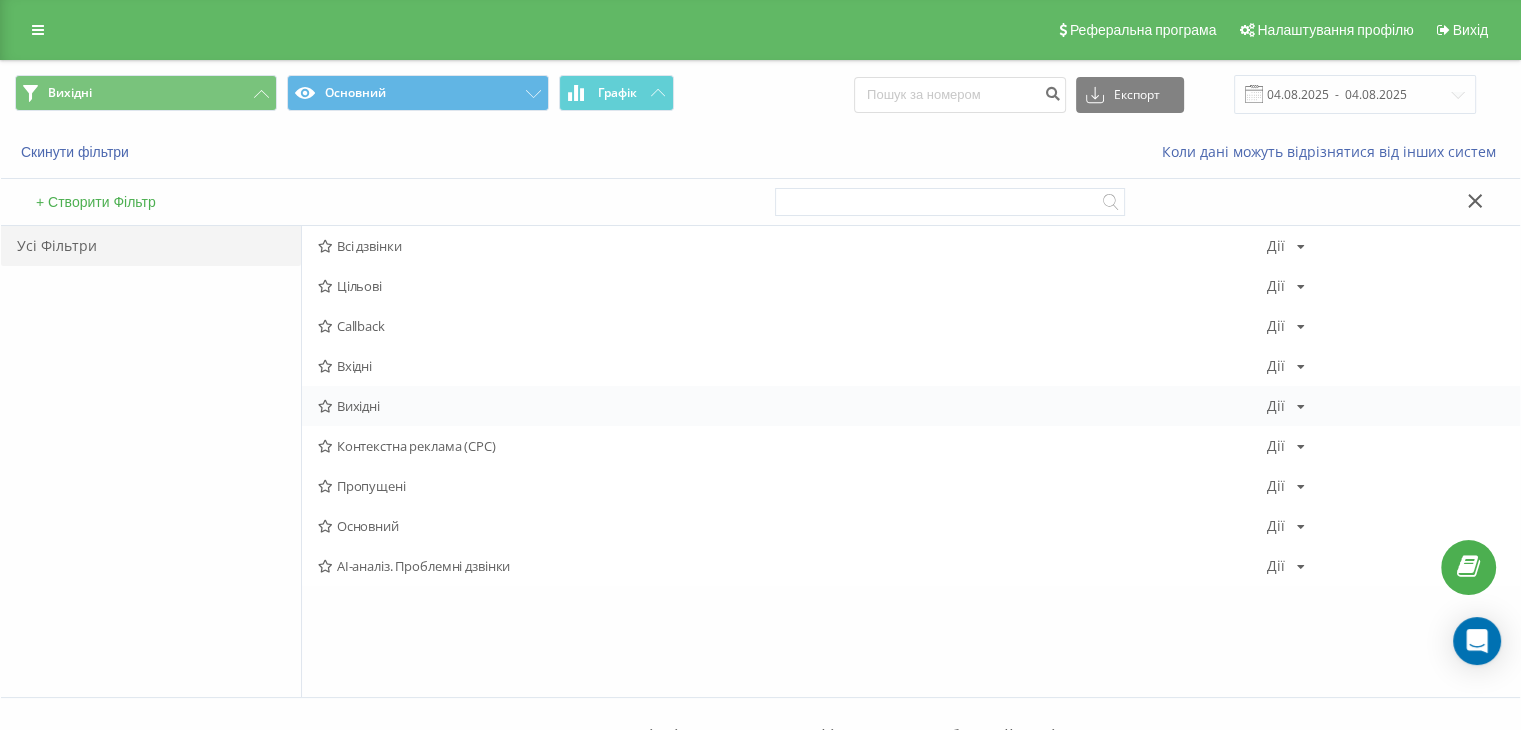 click on "Вихідні" at bounding box center [792, 406] 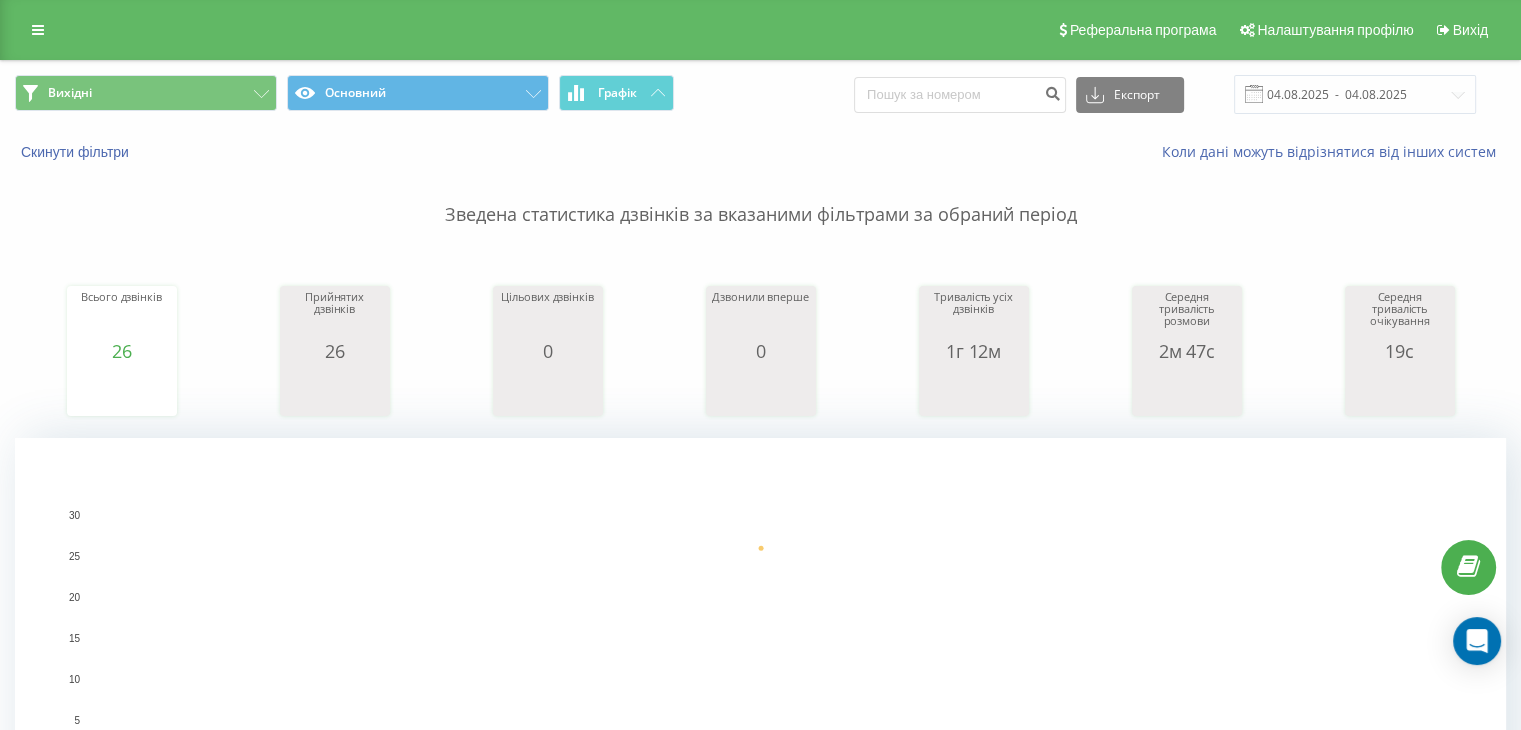 click on "Вихідні Основний Графік Експорт .csv .xls .xlsx 04.08.2025  -  04.08.2025" at bounding box center (760, 94) 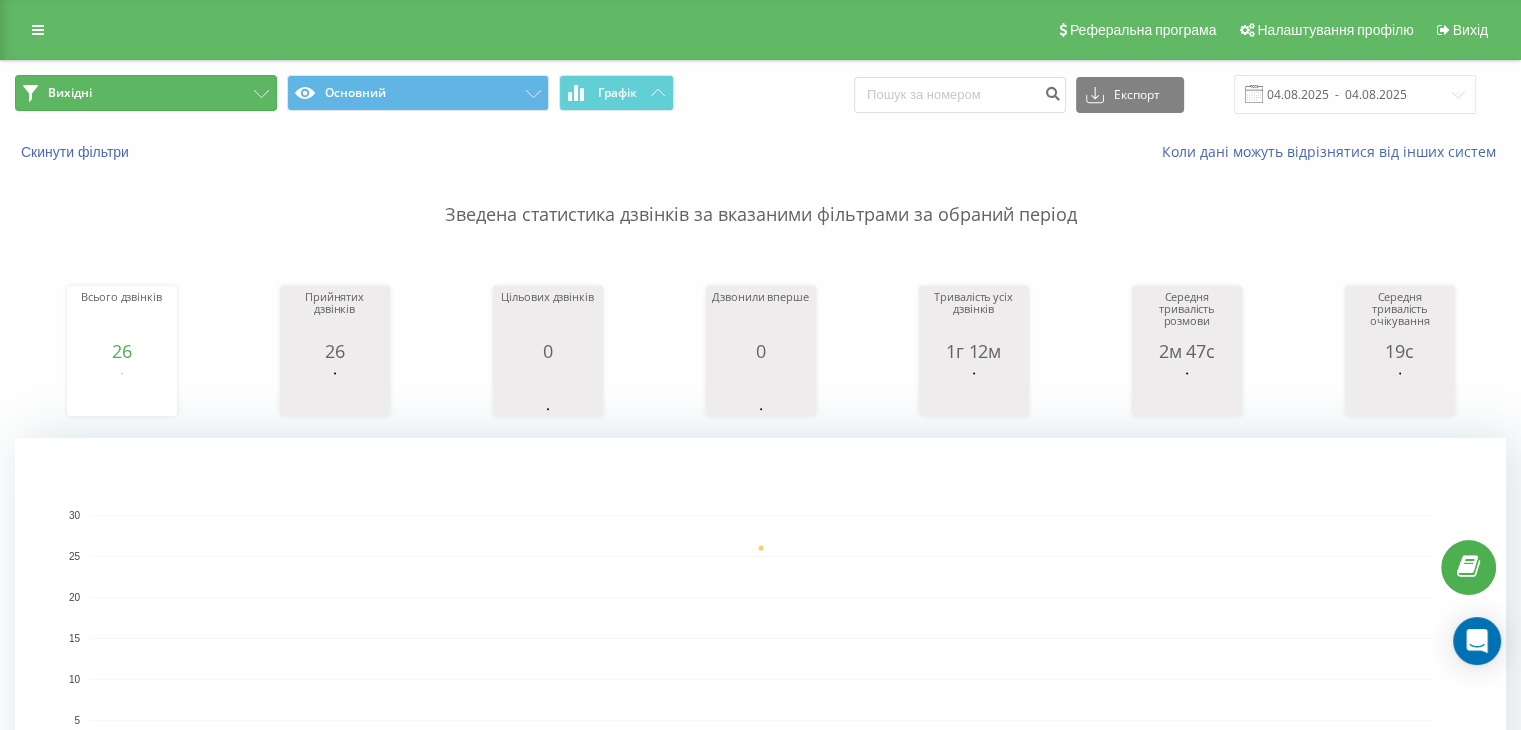 click on "Вихідні" at bounding box center (146, 93) 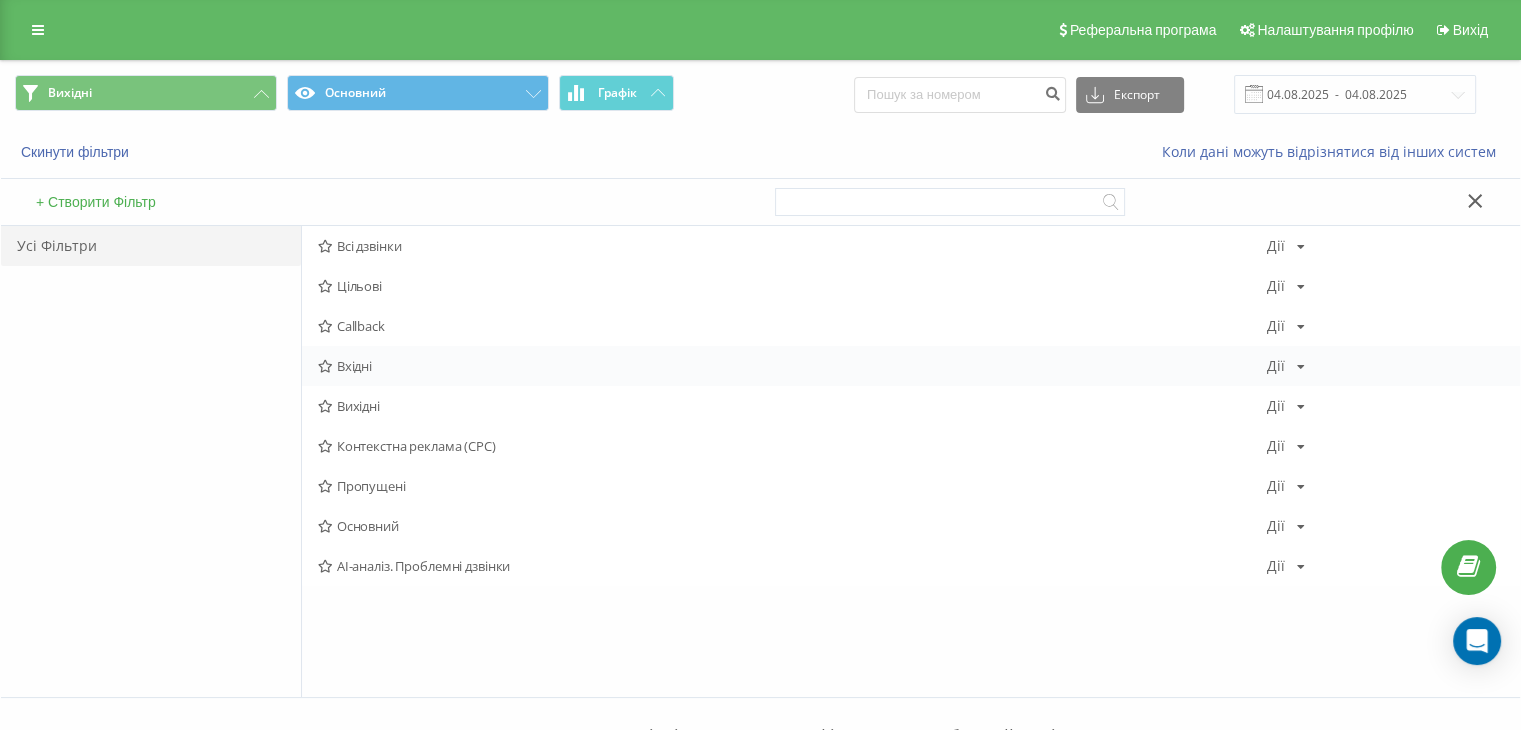 click on "Вхідні" at bounding box center (792, 366) 